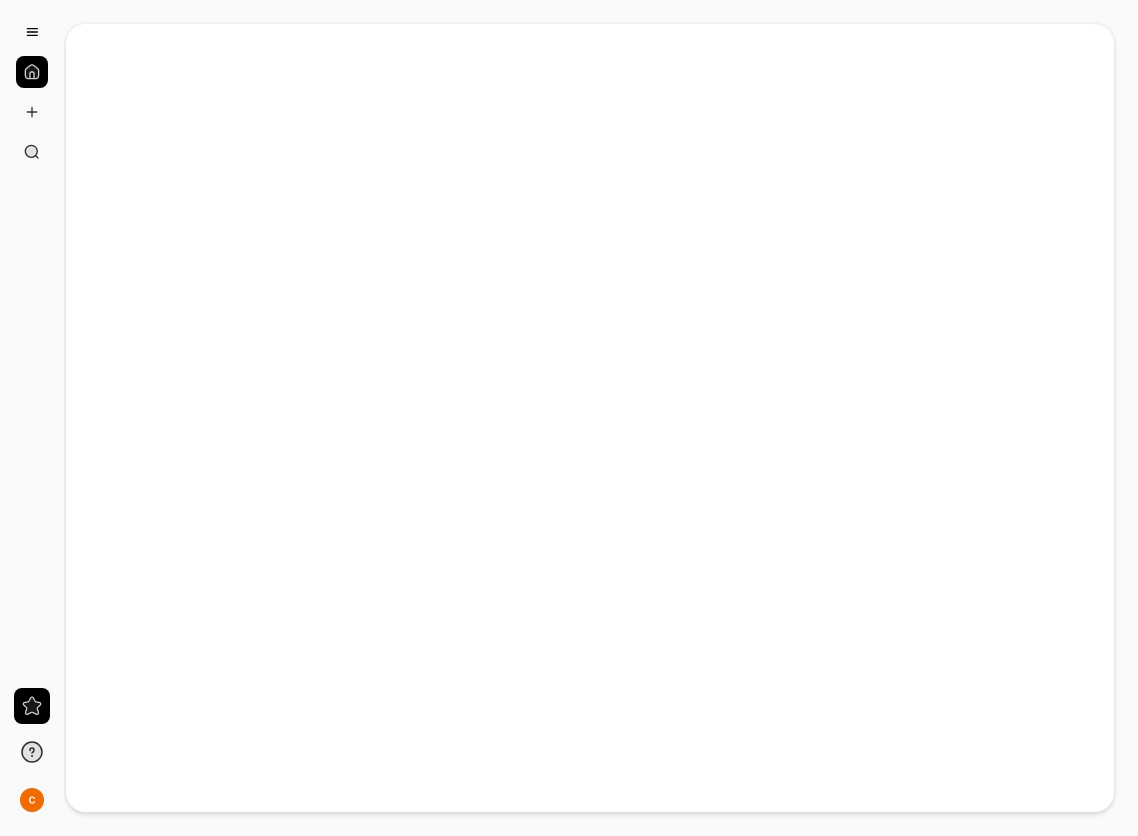 scroll, scrollTop: 0, scrollLeft: 0, axis: both 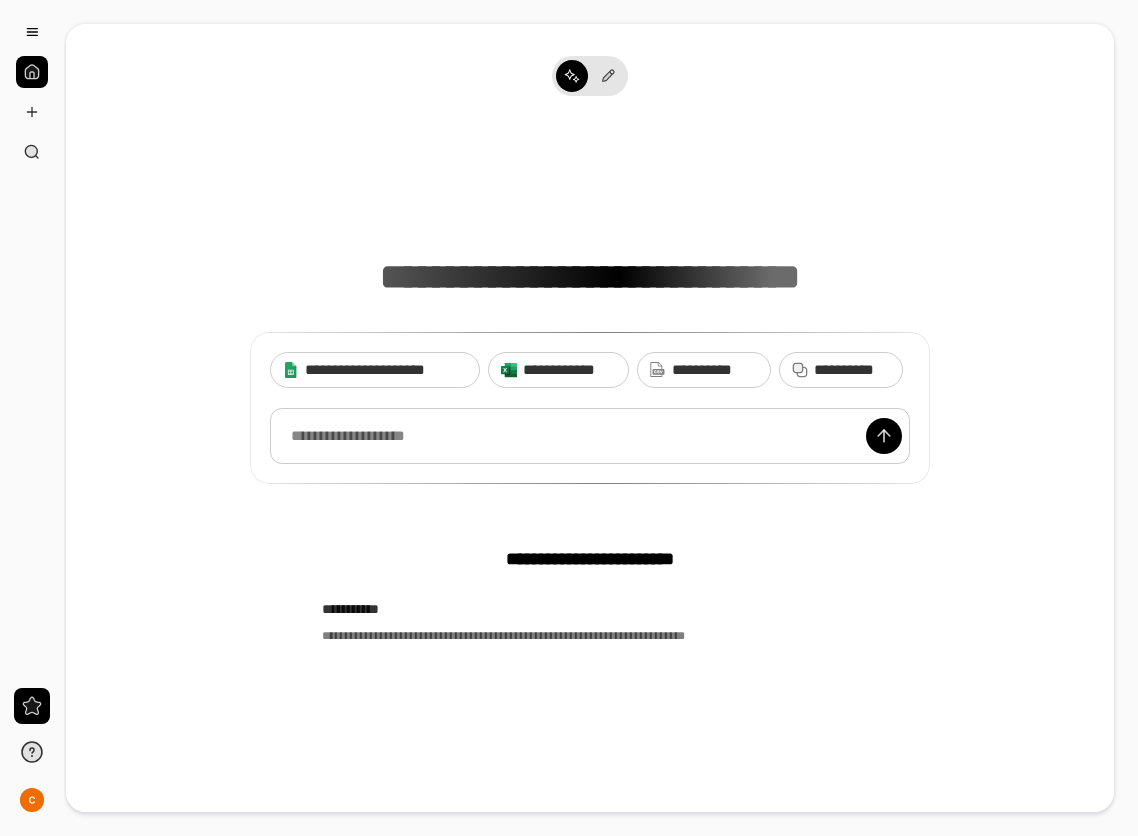 click at bounding box center [590, 436] 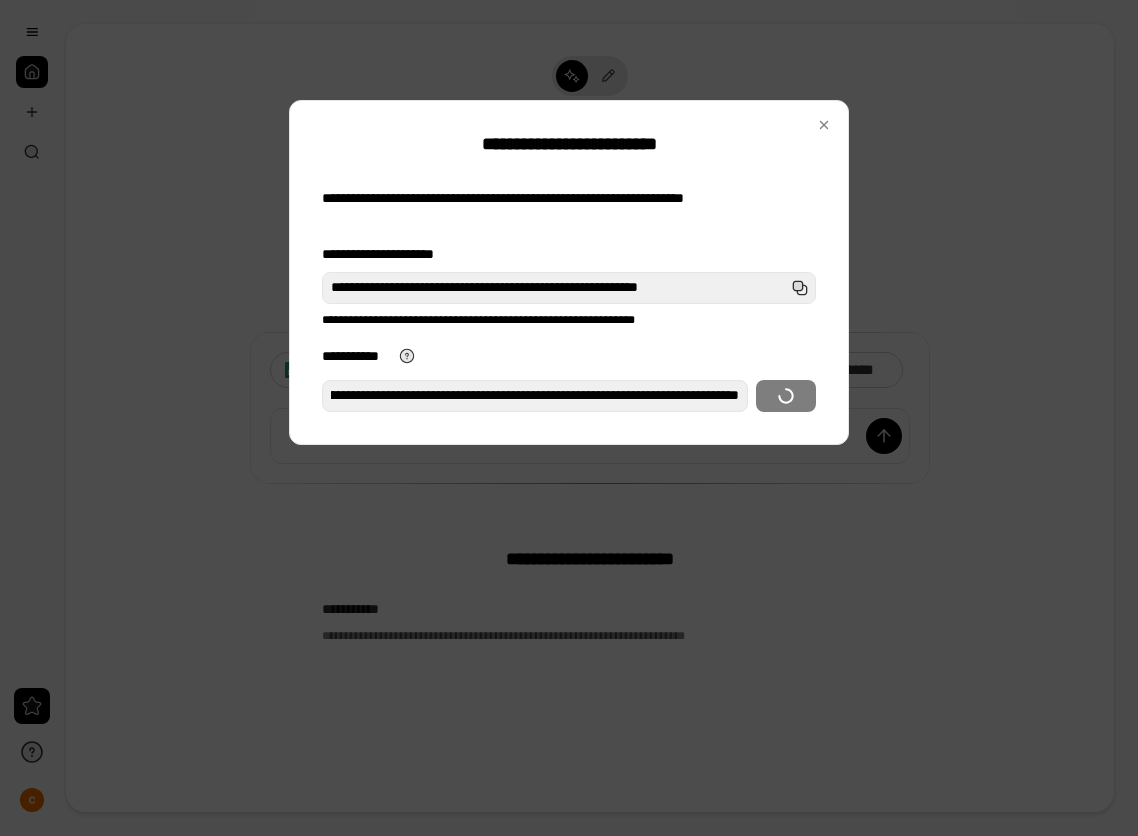 scroll, scrollTop: 0, scrollLeft: 0, axis: both 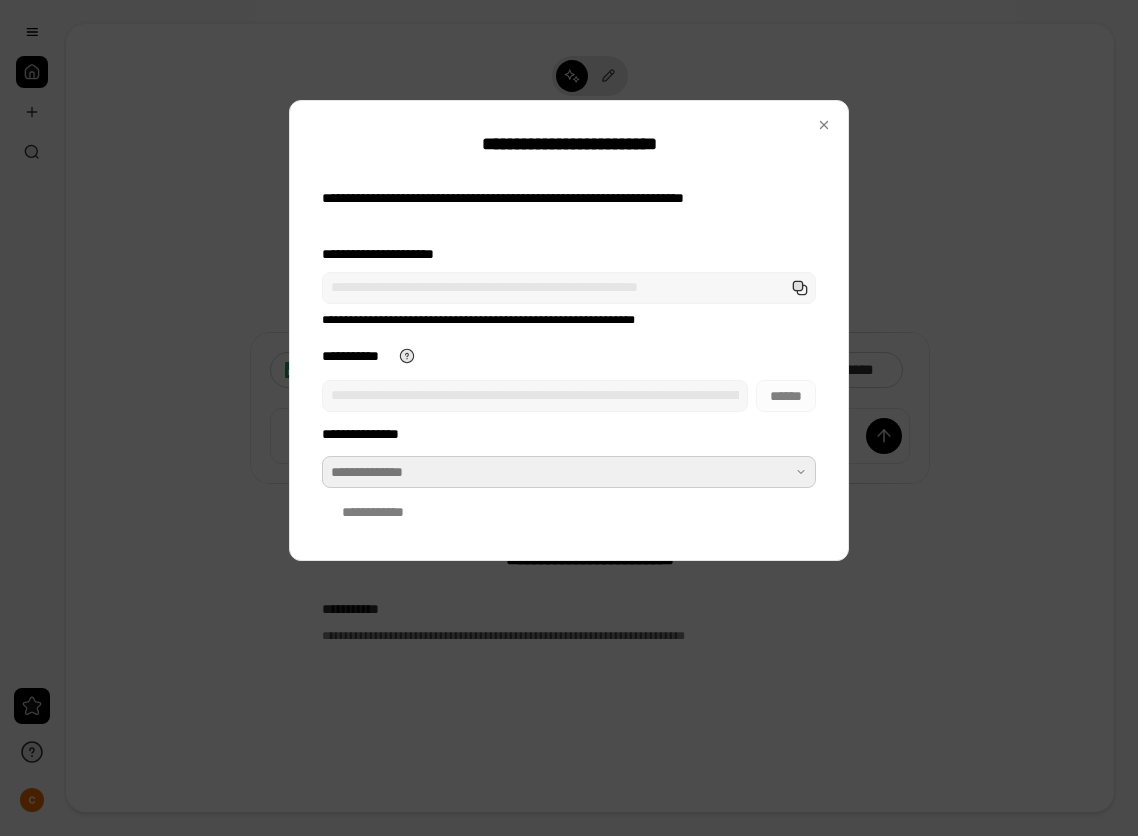 click at bounding box center (569, 472) 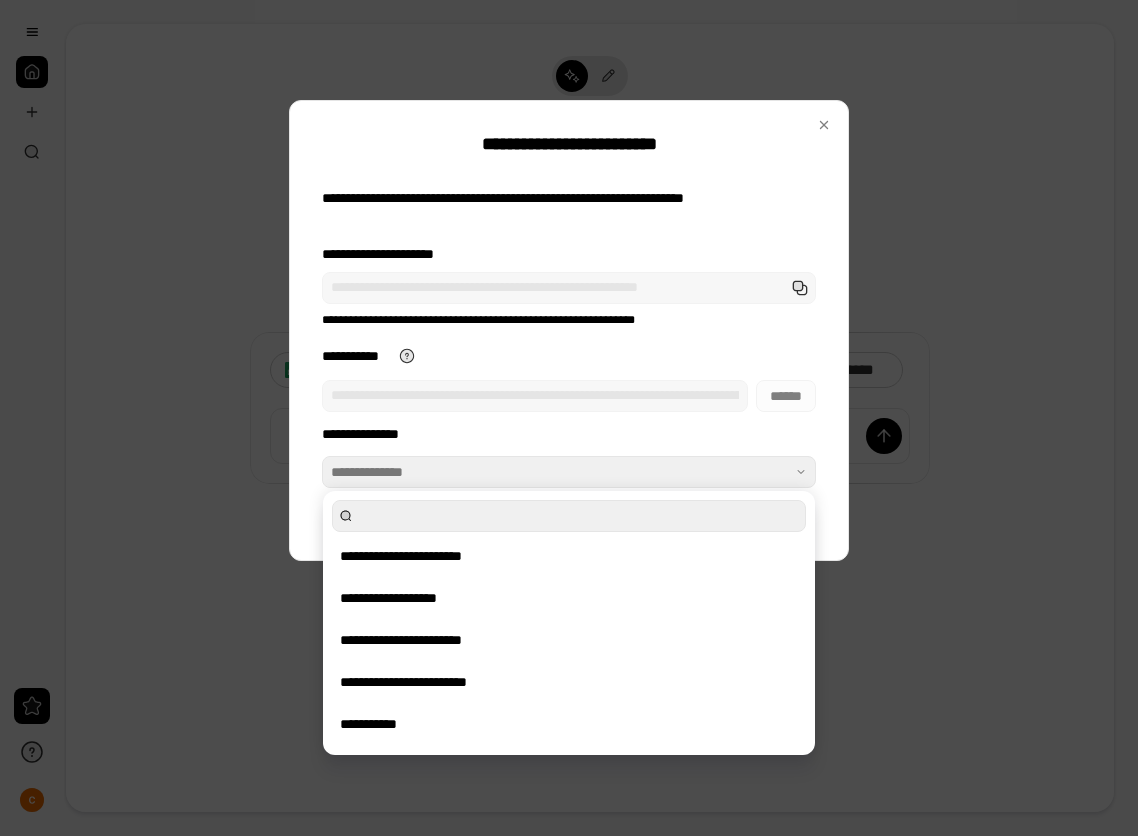 click on "**********" at bounding box center (569, 322) 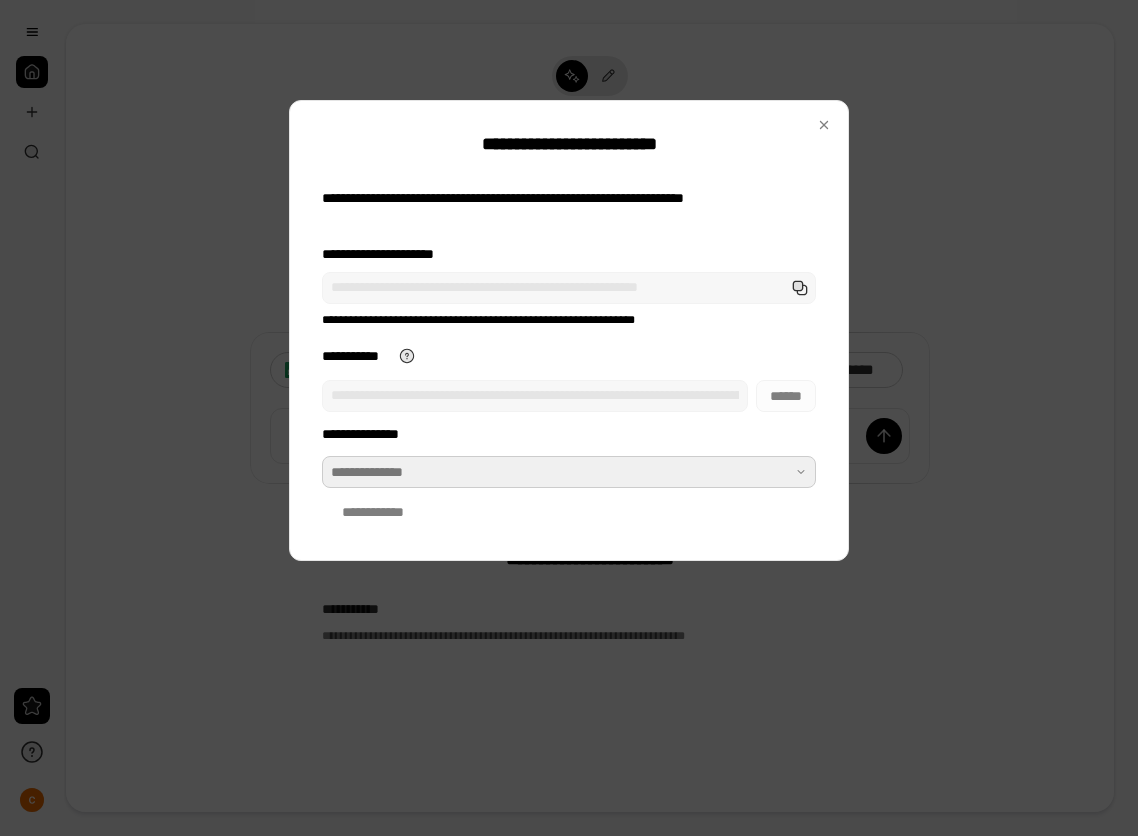 click at bounding box center [569, 472] 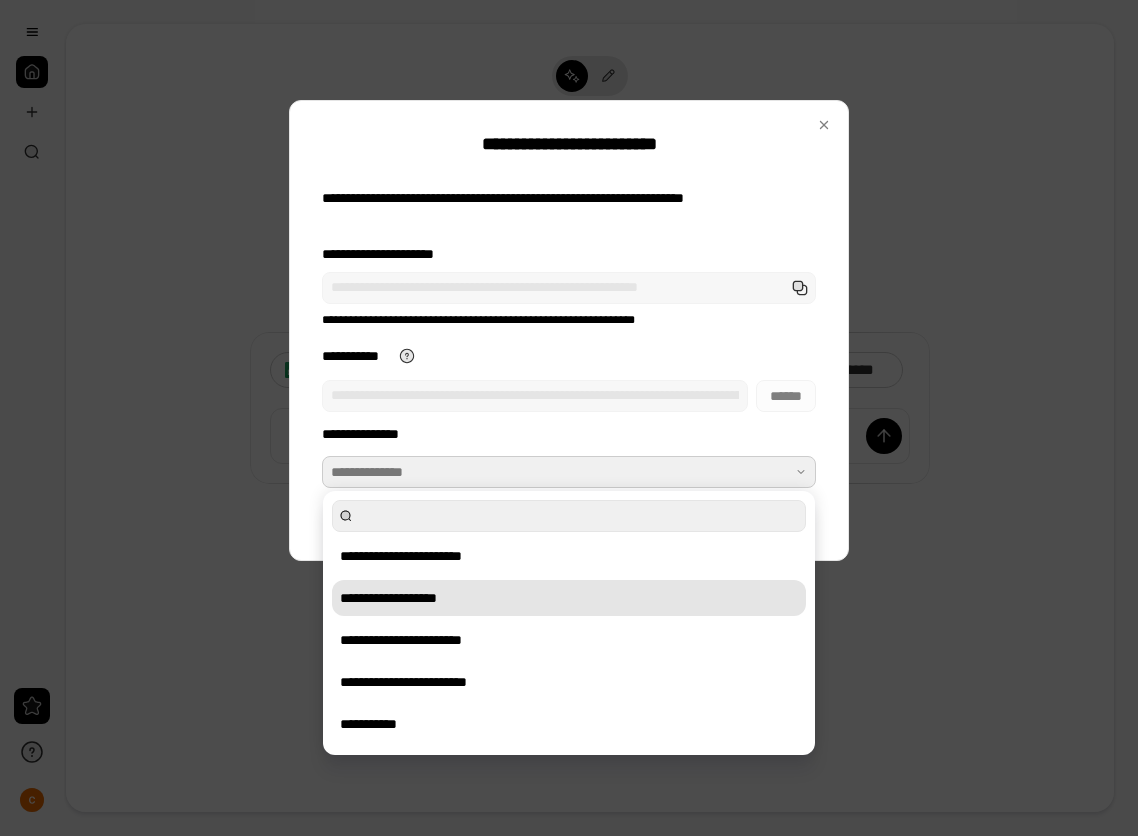 click on "**********" at bounding box center (569, 598) 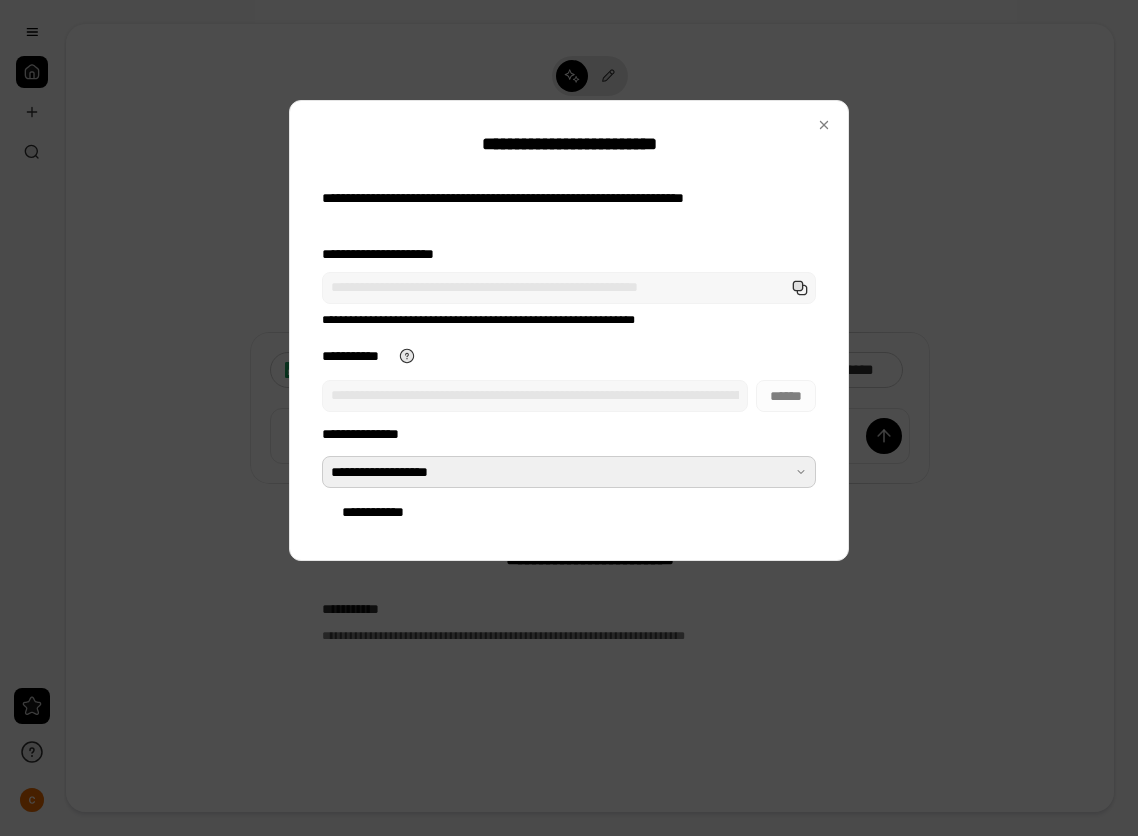 click on "**********" at bounding box center [569, 144] 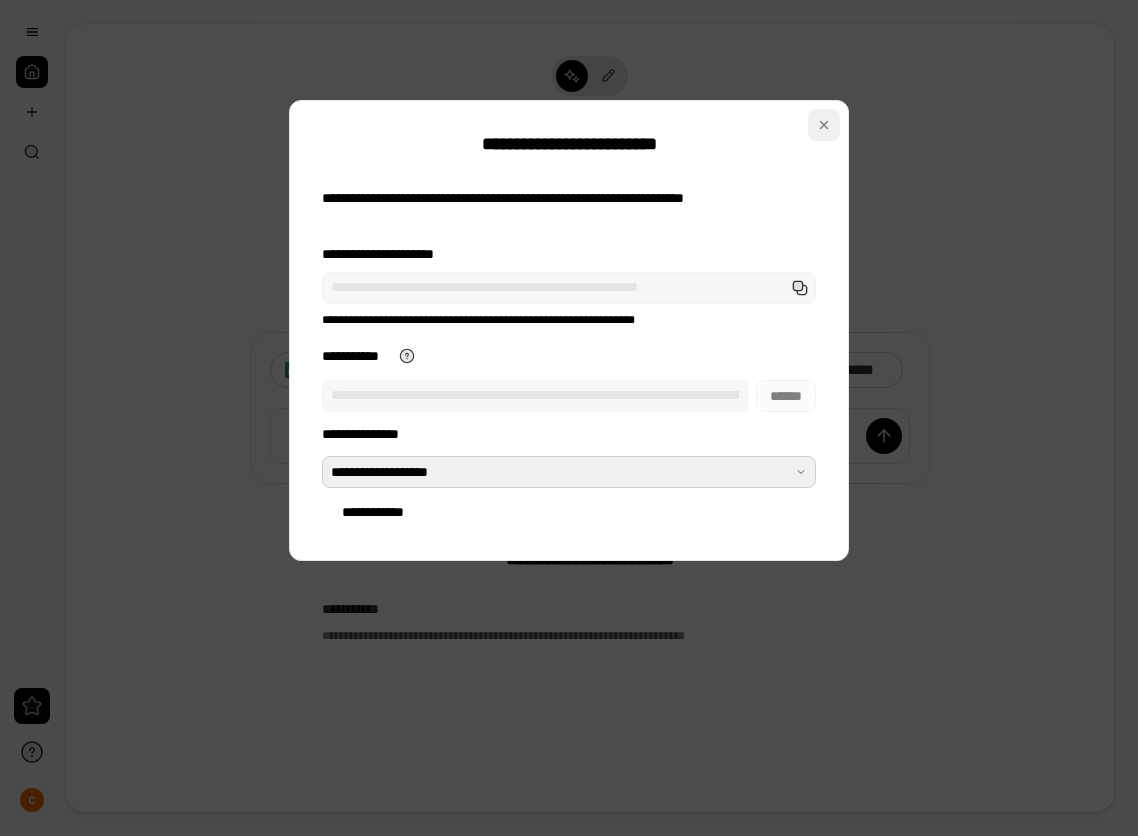 click at bounding box center [824, 125] 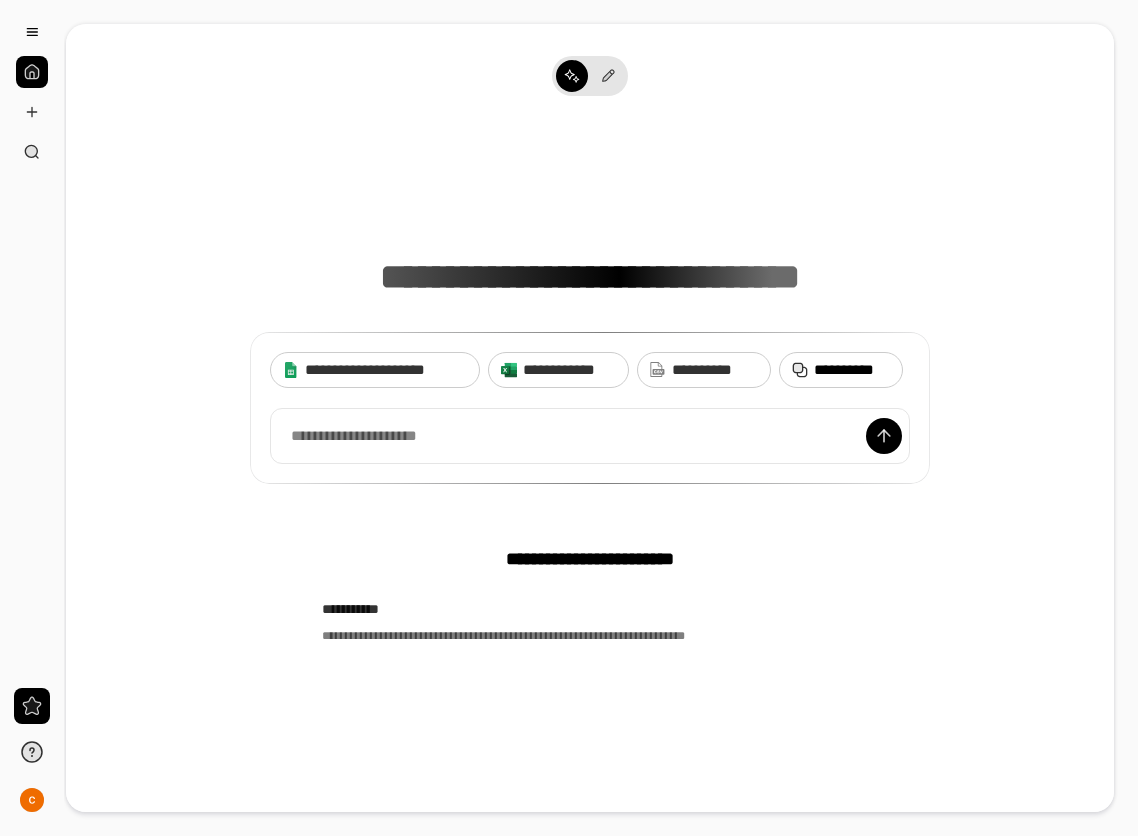 click on "**********" at bounding box center (841, 370) 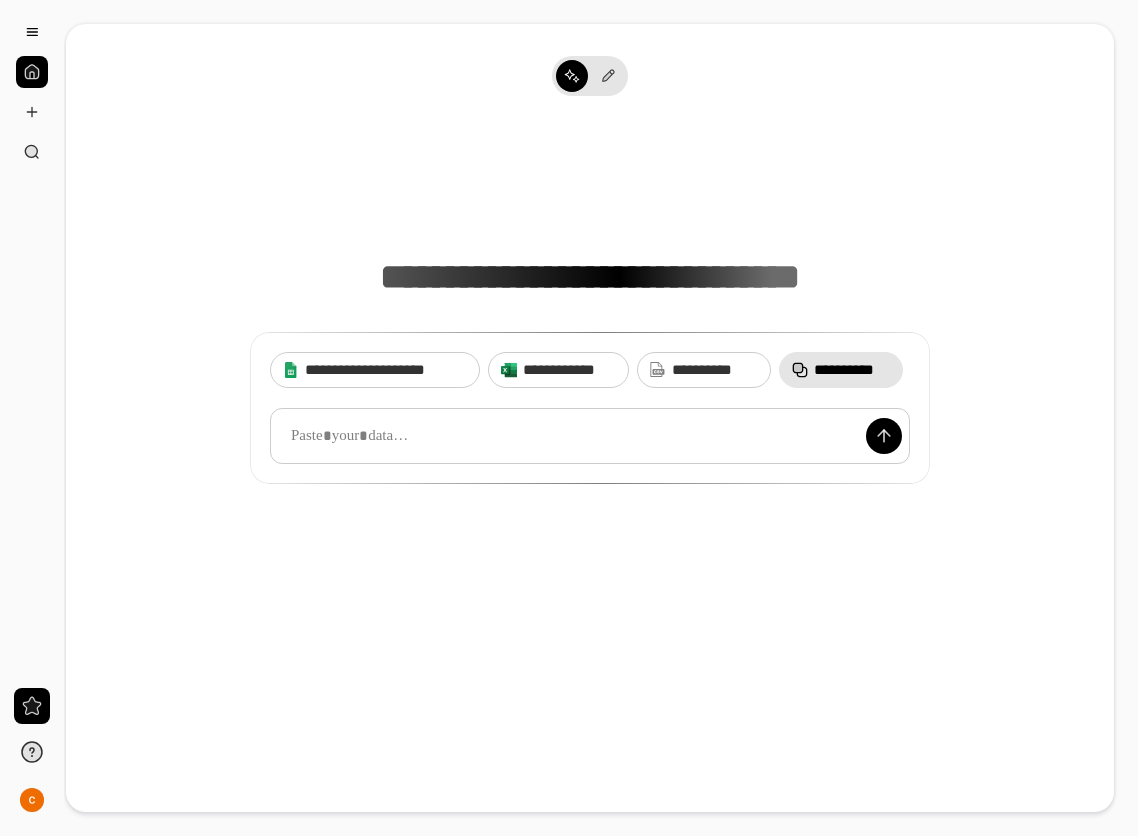 click at bounding box center [590, 436] 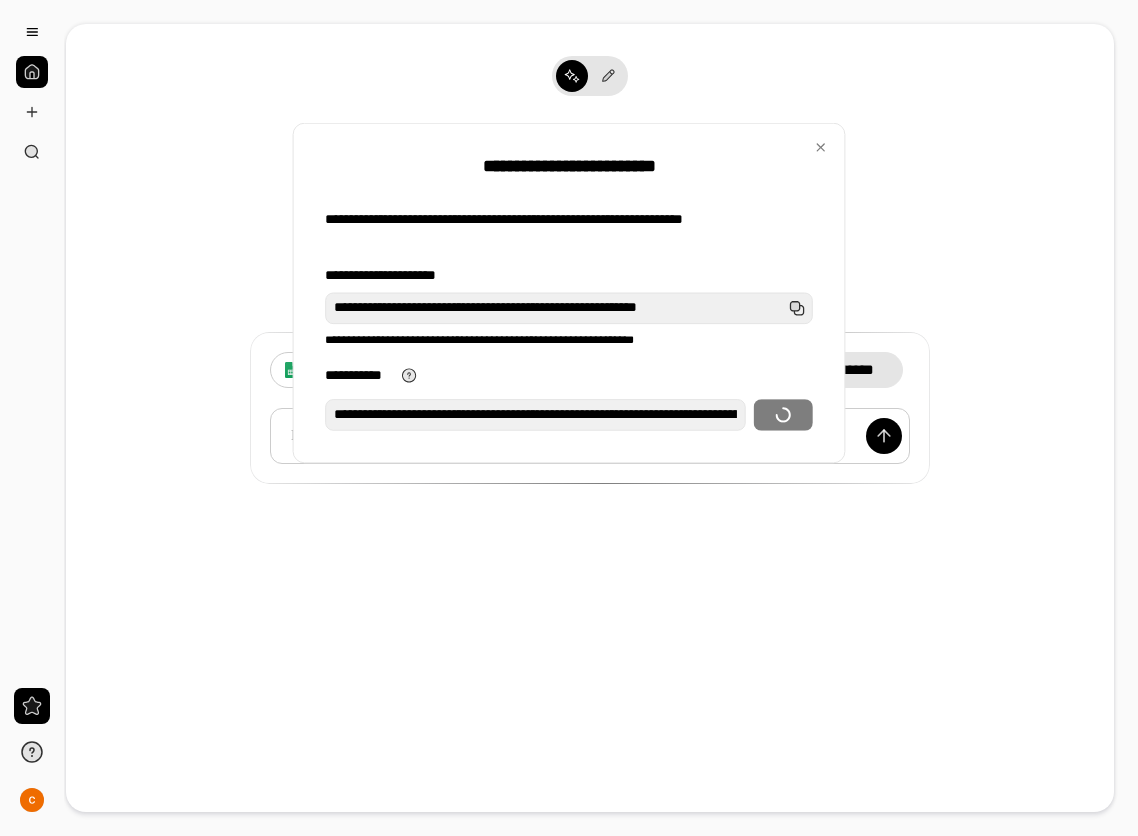 scroll, scrollTop: 0, scrollLeft: 601, axis: horizontal 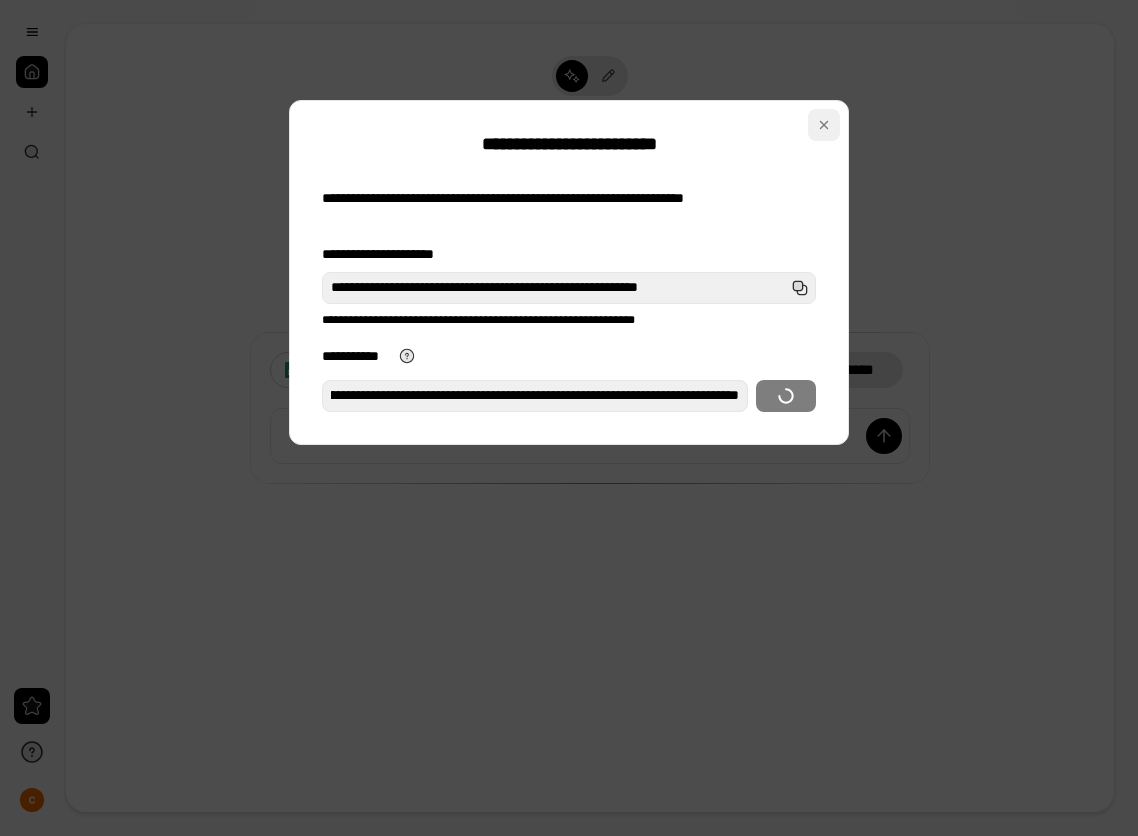 click at bounding box center [824, 125] 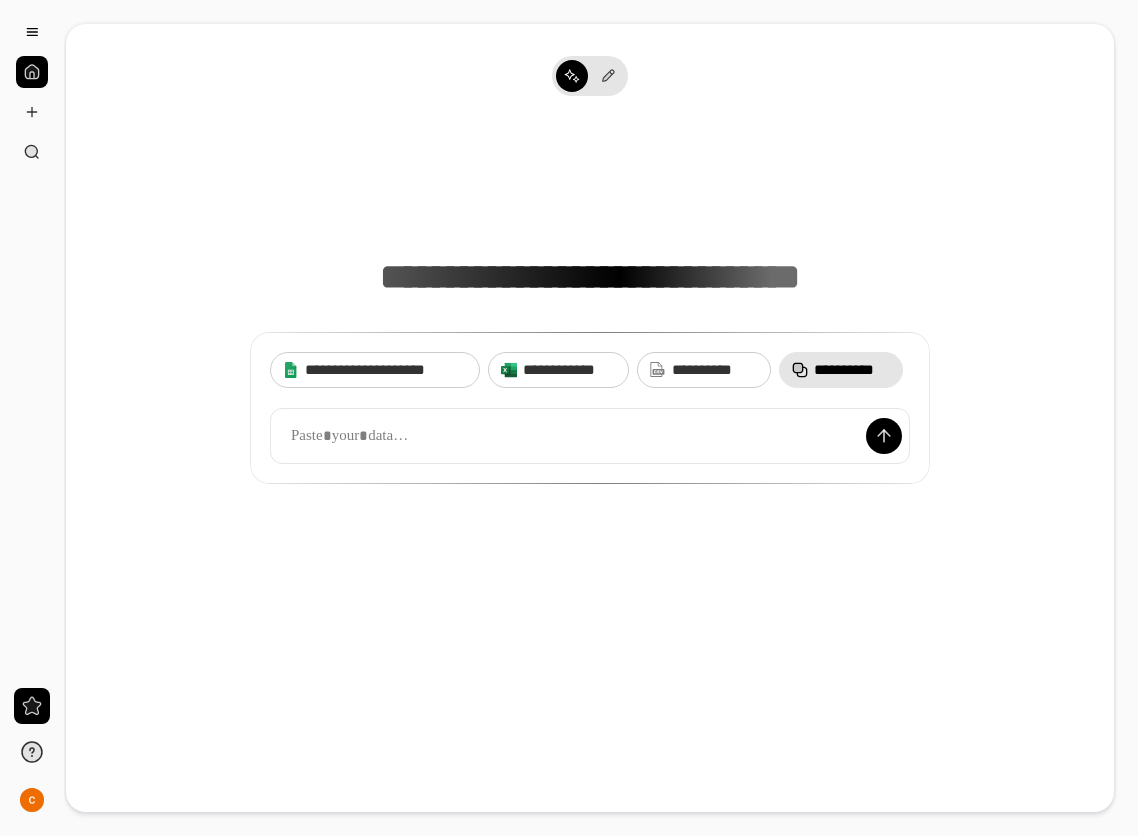 scroll, scrollTop: 0, scrollLeft: 0, axis: both 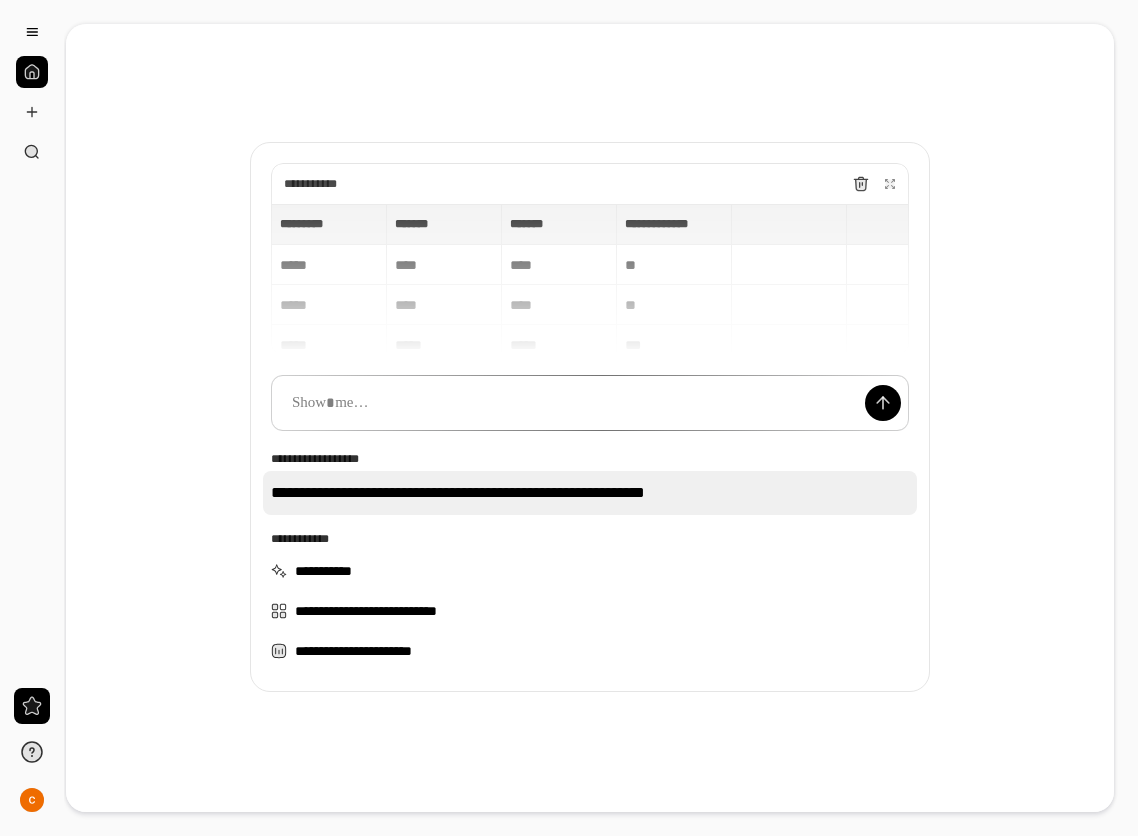 click on "**********" at bounding box center (590, 493) 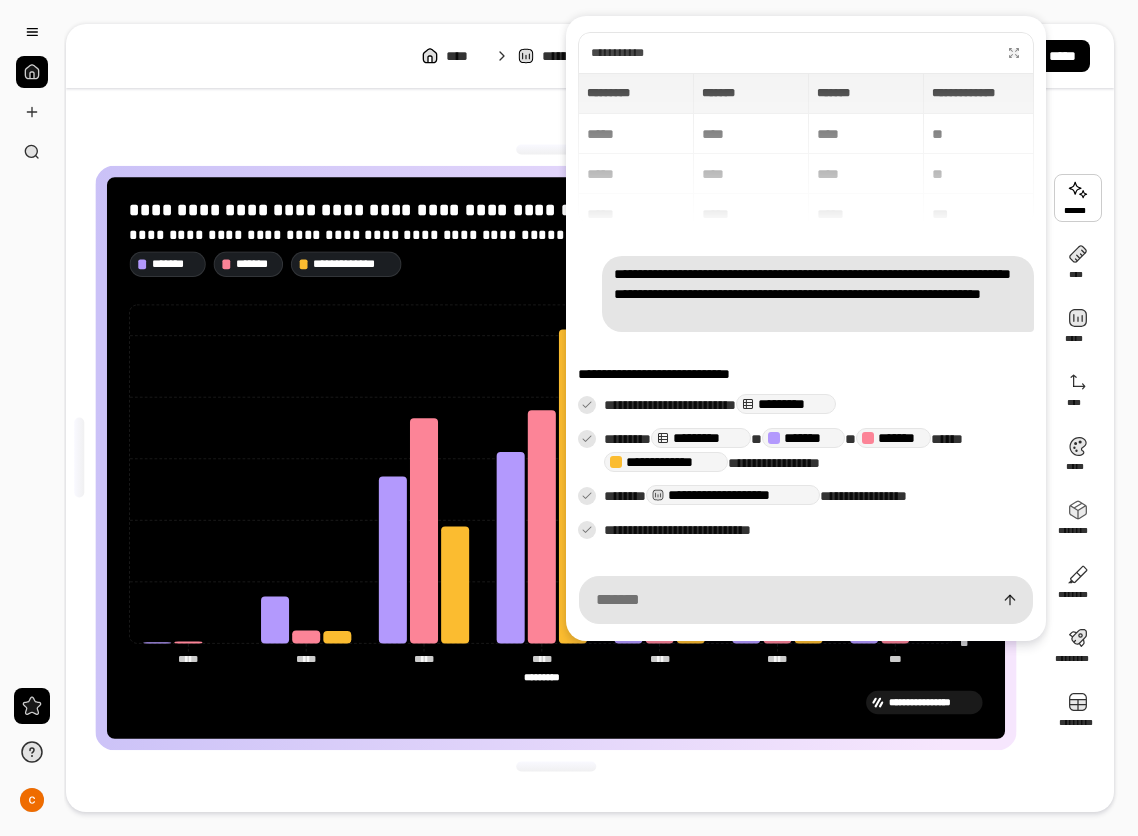 click at bounding box center [806, 600] 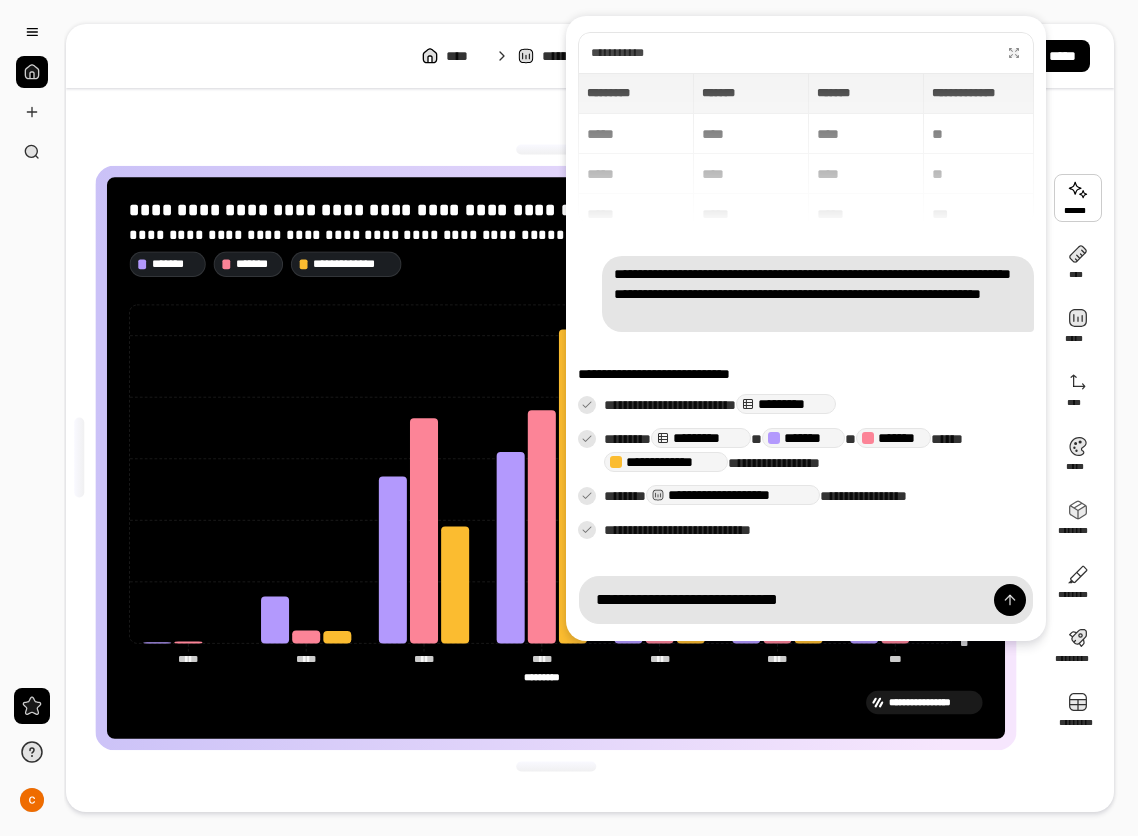 drag, startPoint x: 814, startPoint y: 594, endPoint x: 723, endPoint y: 592, distance: 91.02197 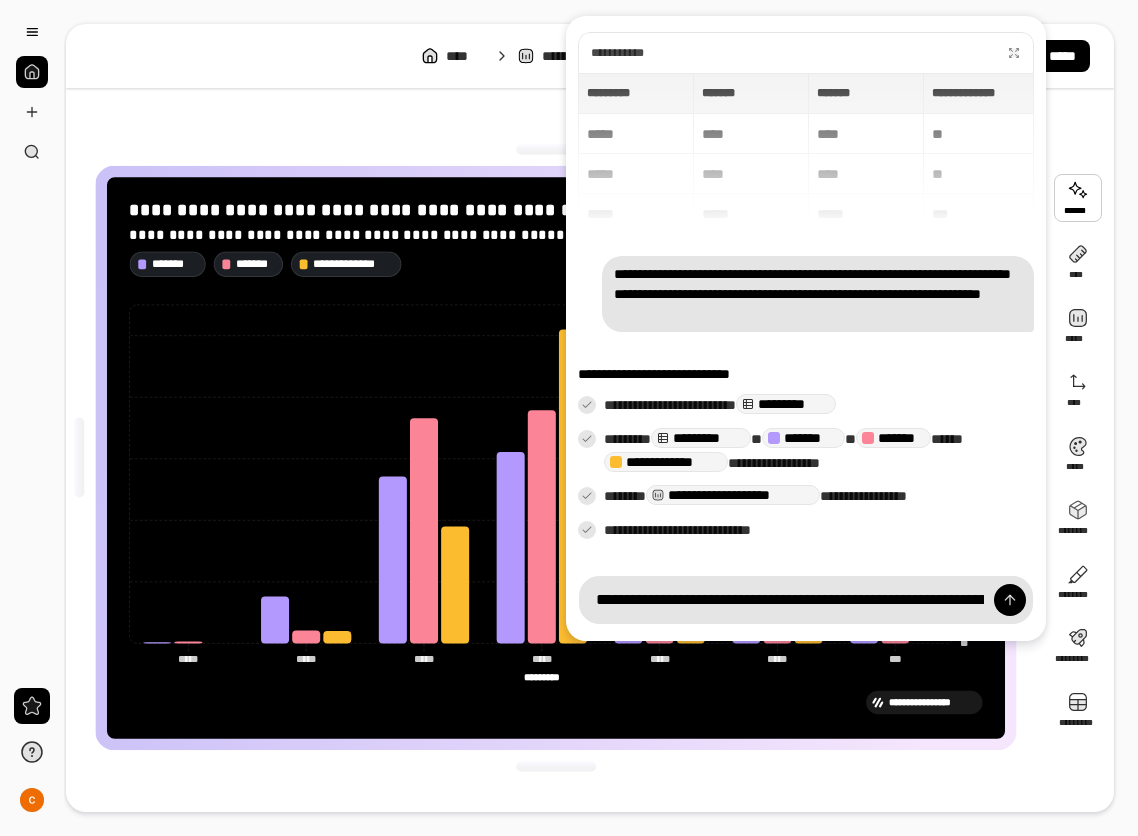 scroll, scrollTop: 0, scrollLeft: 622, axis: horizontal 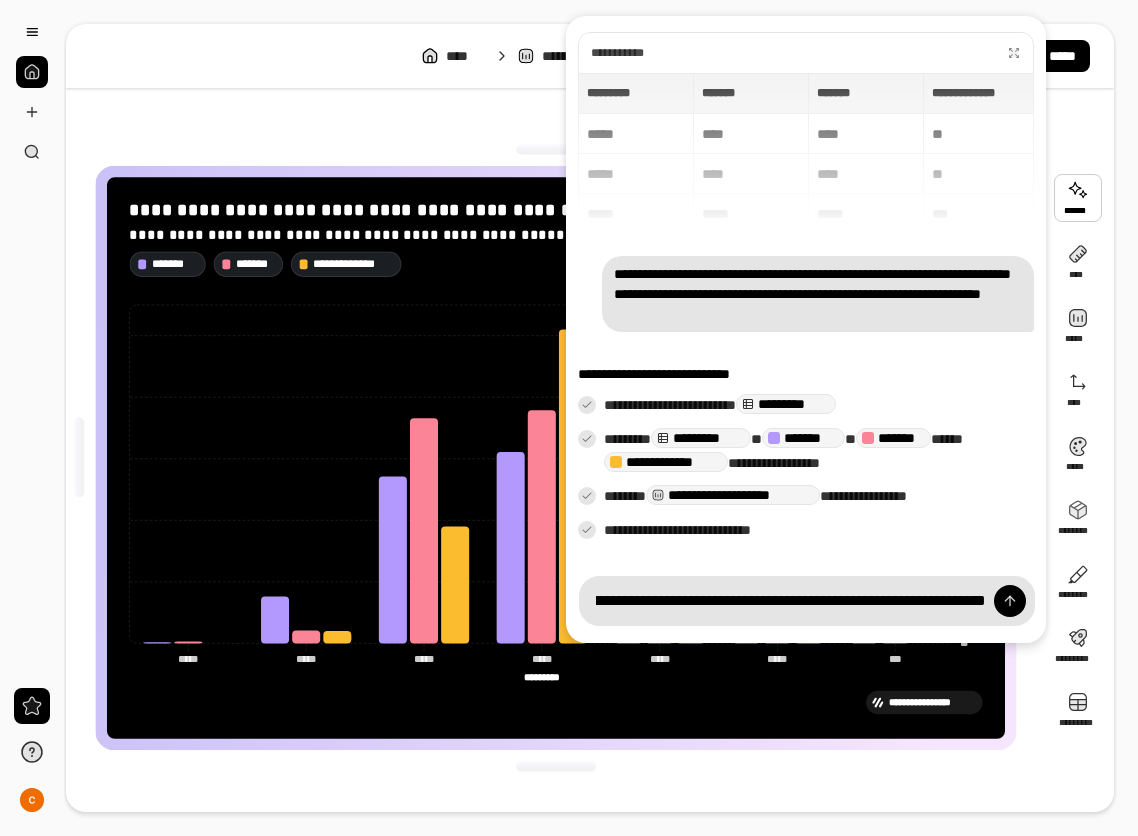 type on "**********" 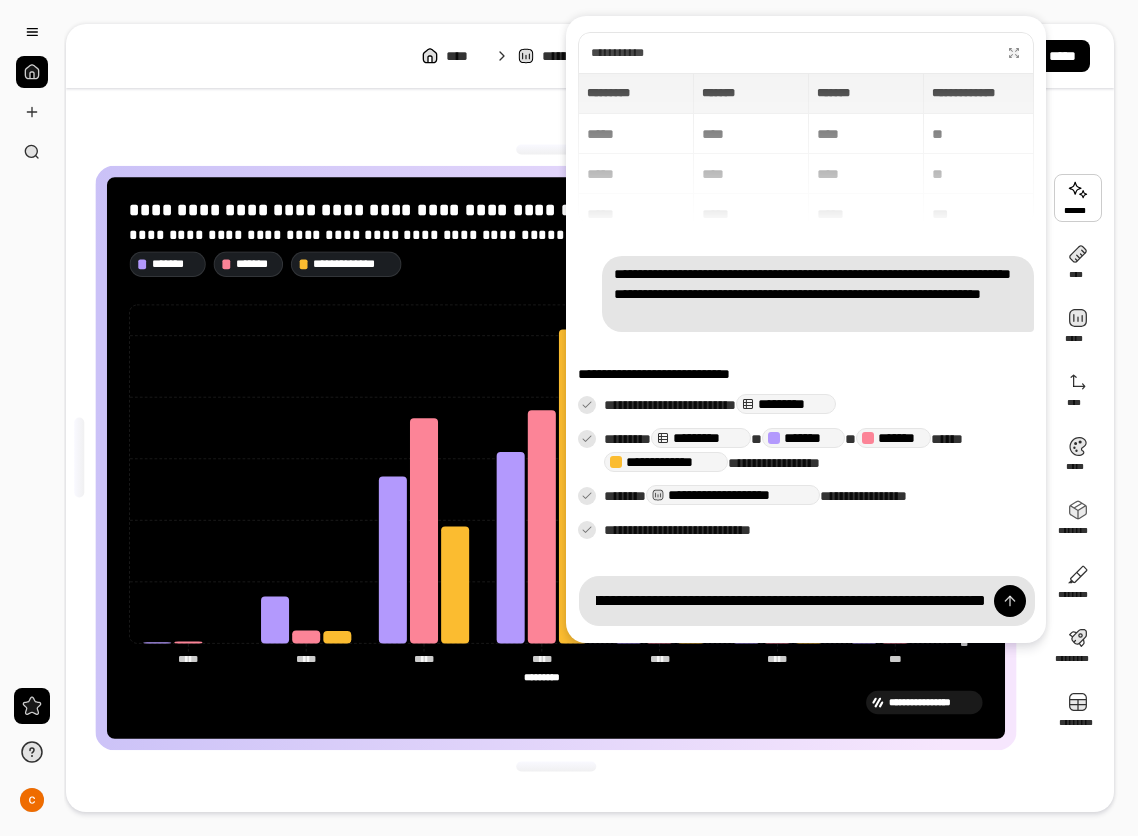 type 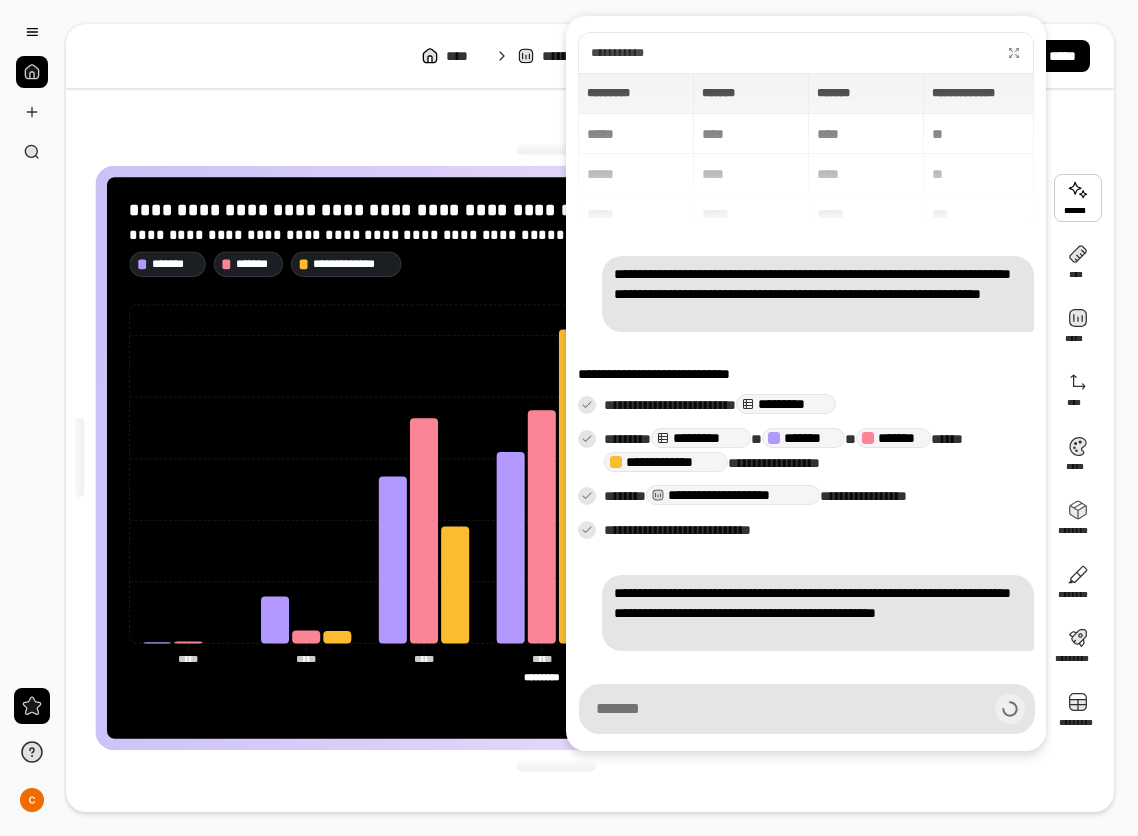 scroll, scrollTop: 0, scrollLeft: 0, axis: both 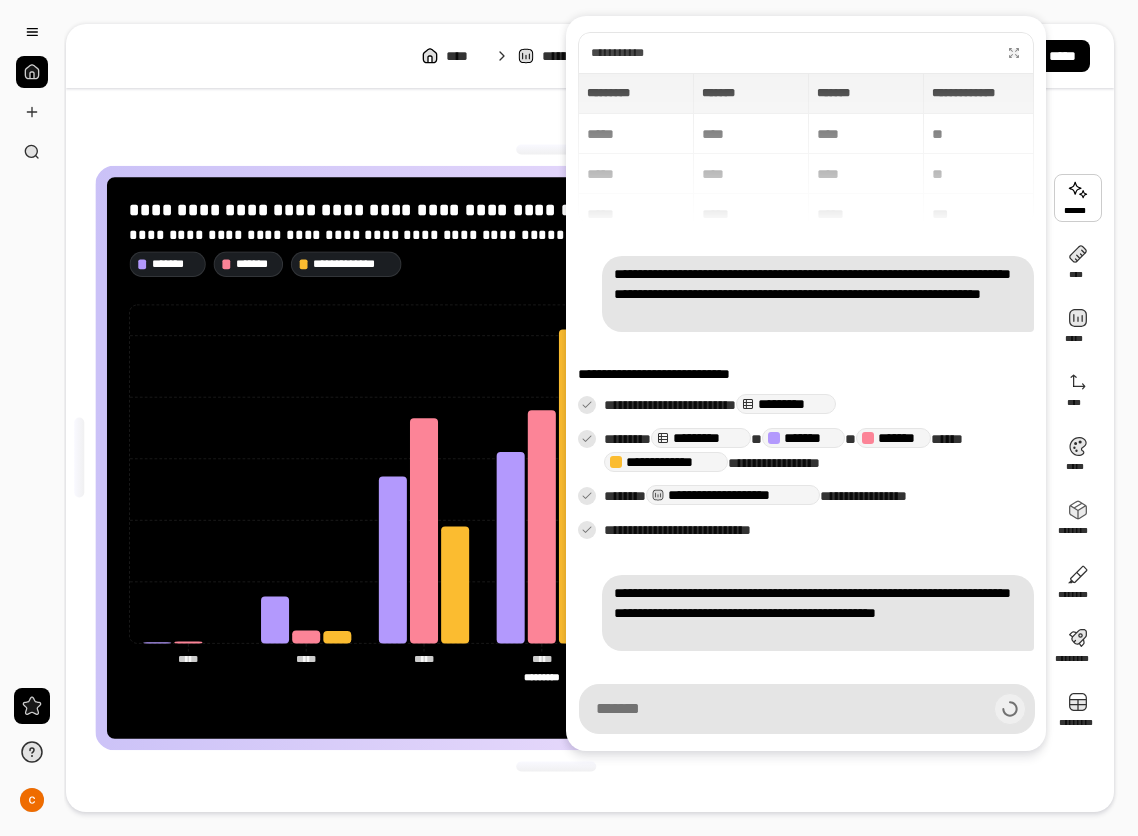 type on "**********" 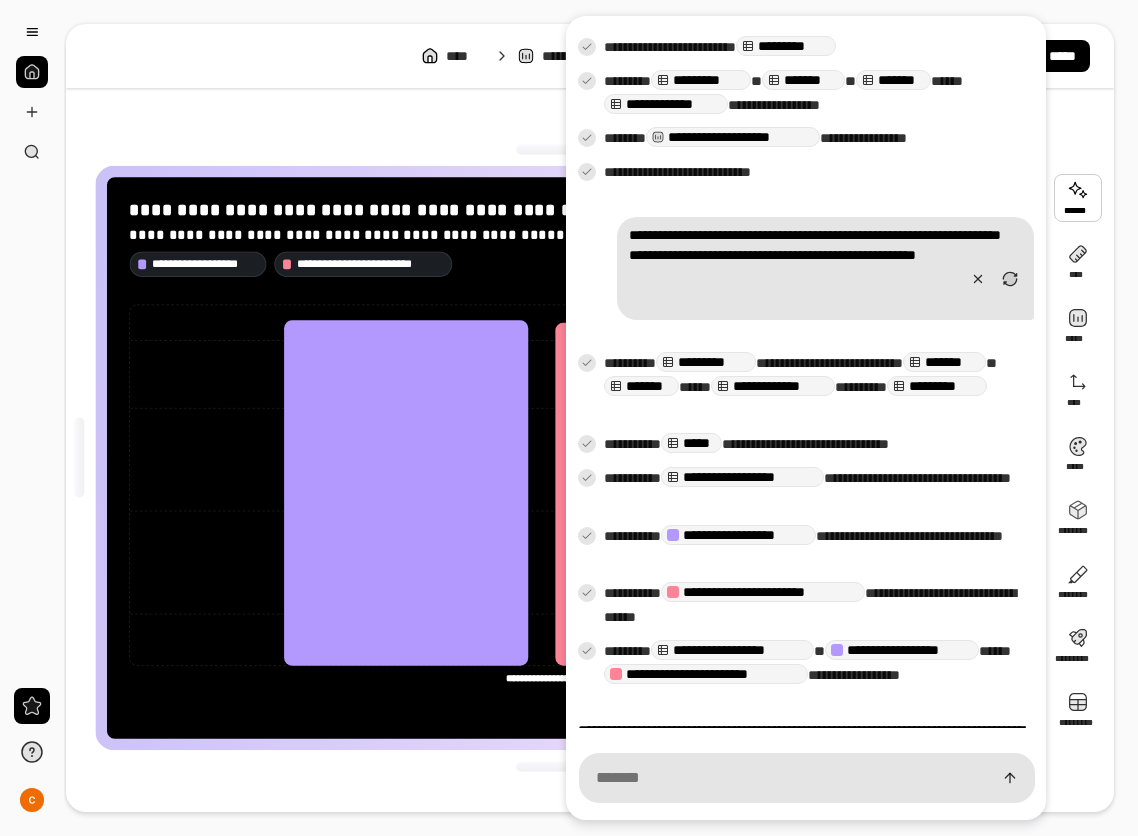 scroll, scrollTop: 416, scrollLeft: 0, axis: vertical 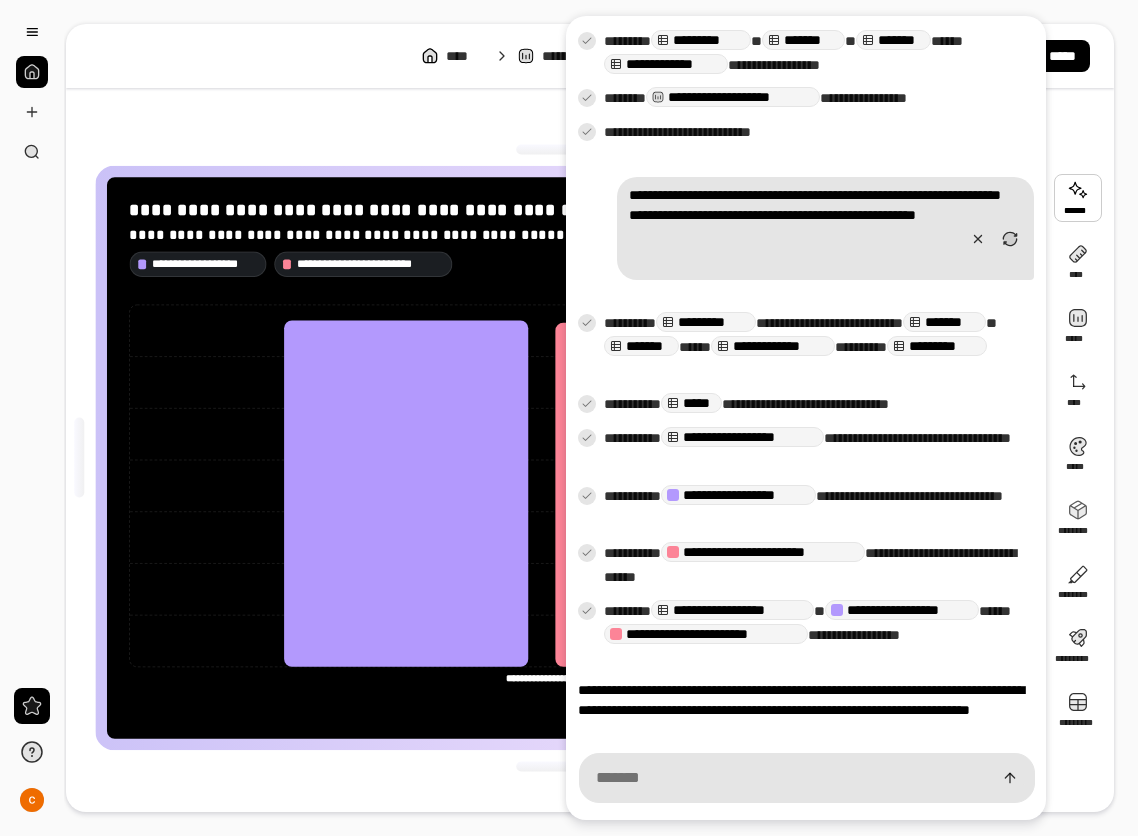 drag, startPoint x: 792, startPoint y: 229, endPoint x: 763, endPoint y: 182, distance: 55.226807 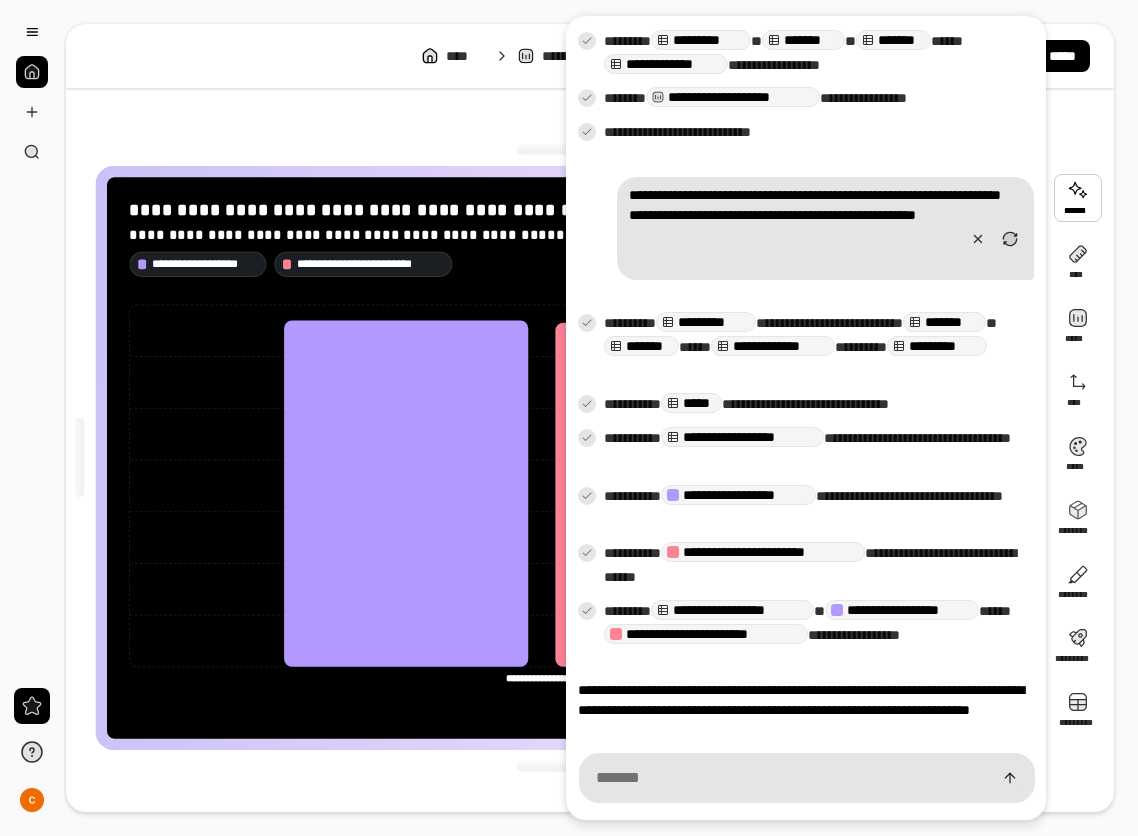 drag, startPoint x: 611, startPoint y: 174, endPoint x: 782, endPoint y: 261, distance: 191.85933 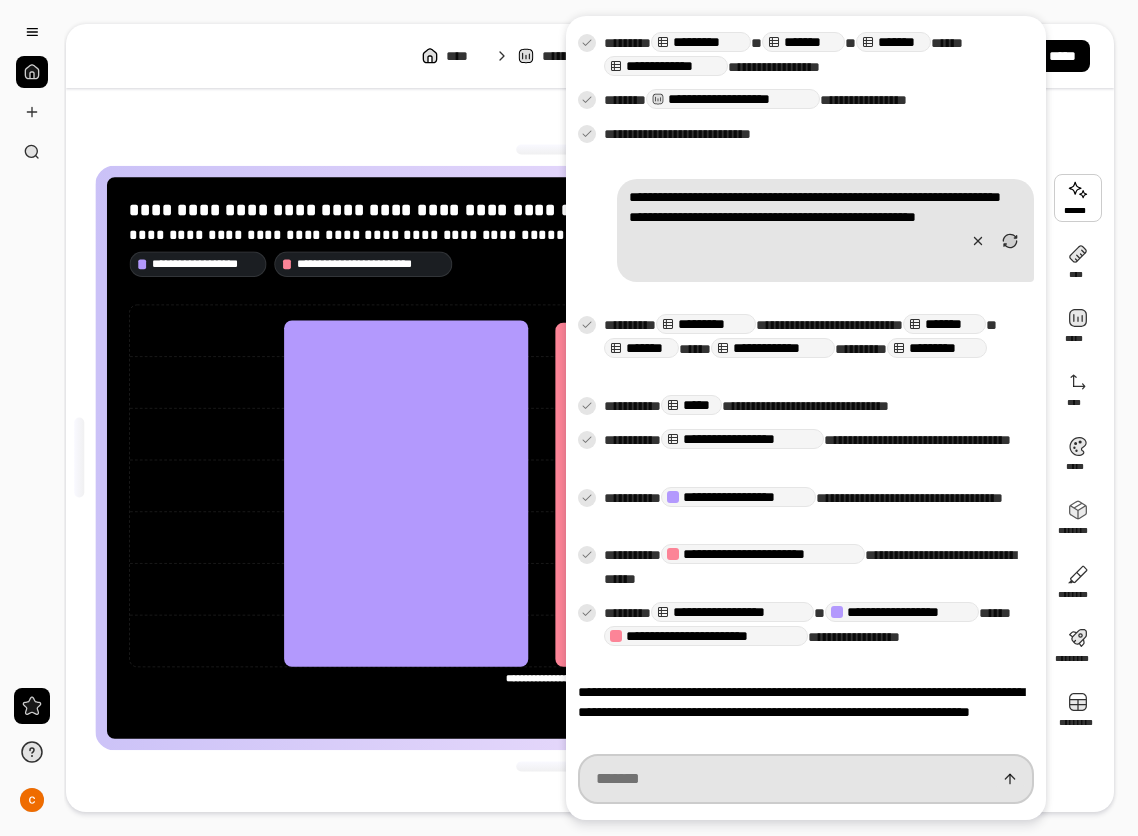 click at bounding box center (806, 779) 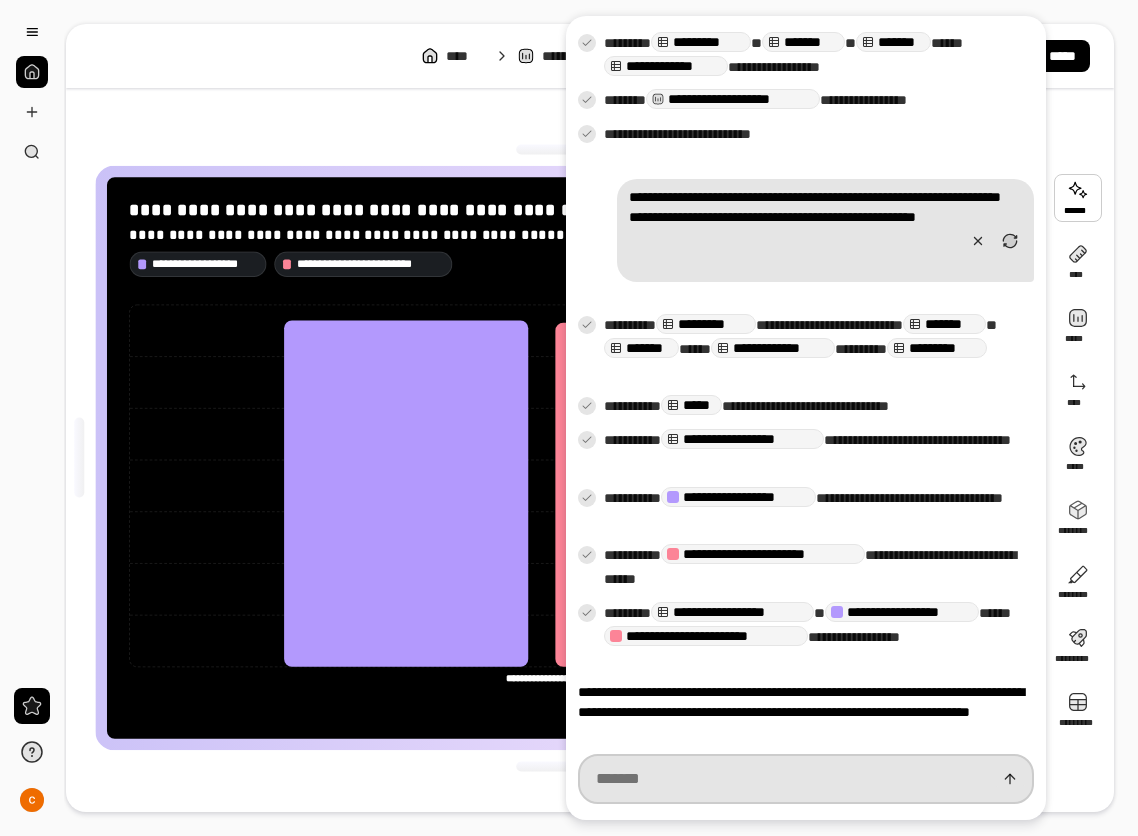 paste on "**********" 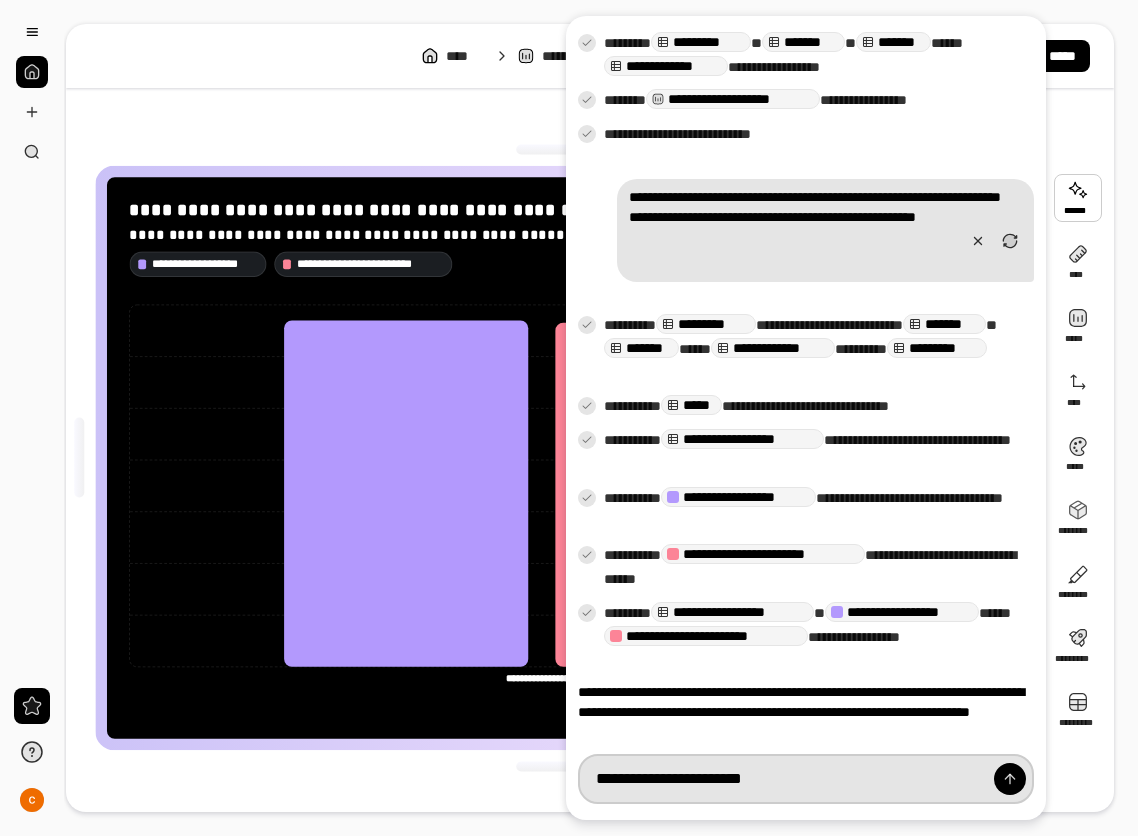 click on "**********" at bounding box center (806, 779) 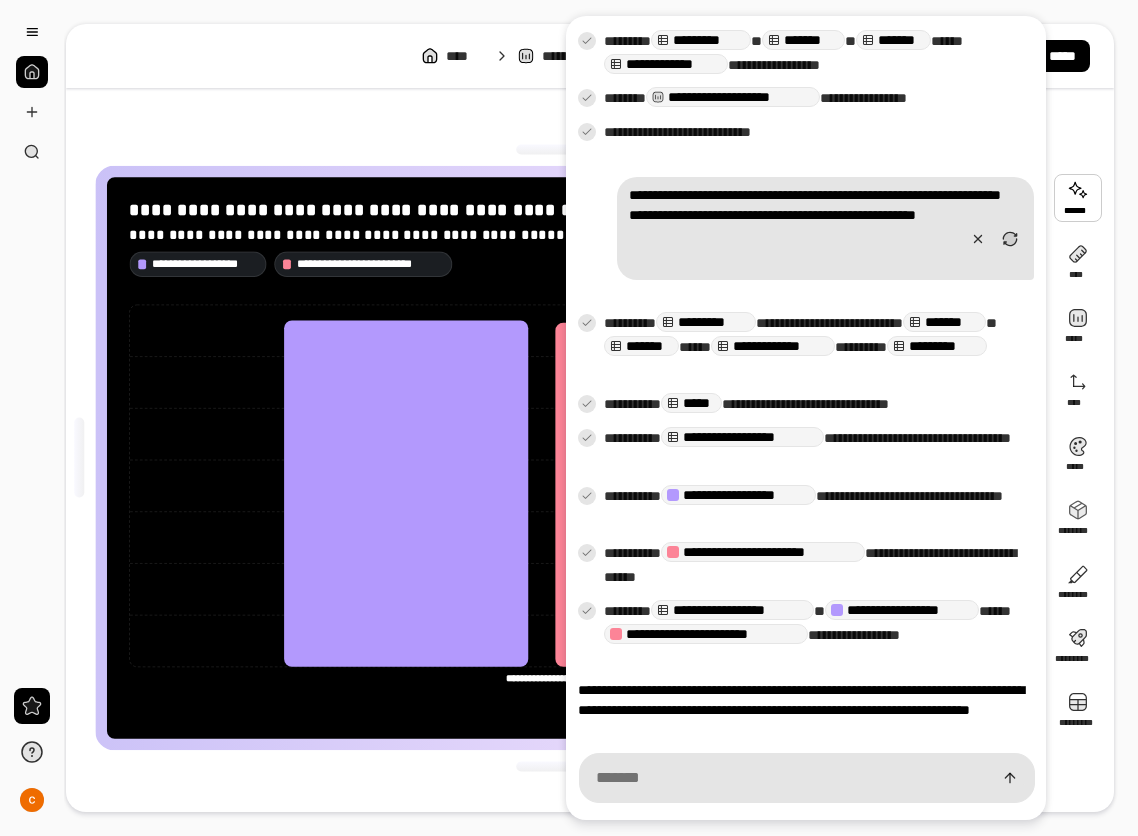 click on "**********" at bounding box center [556, 457] 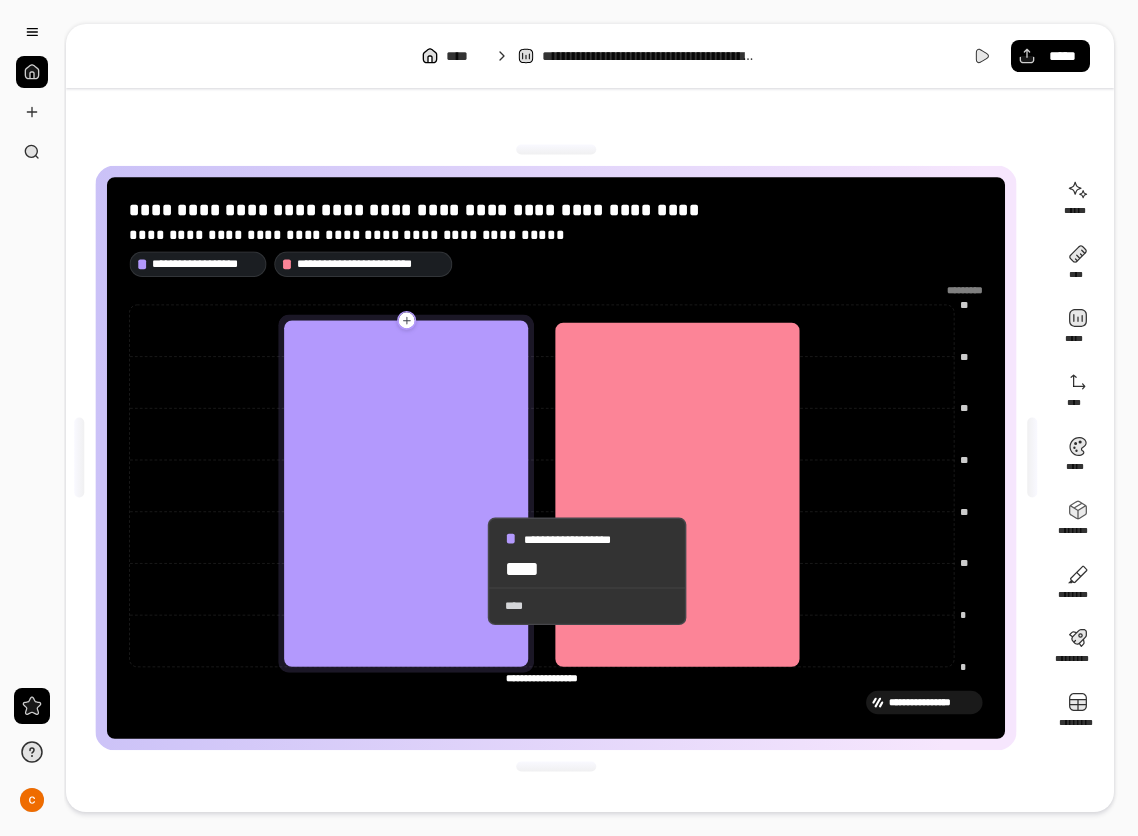 click 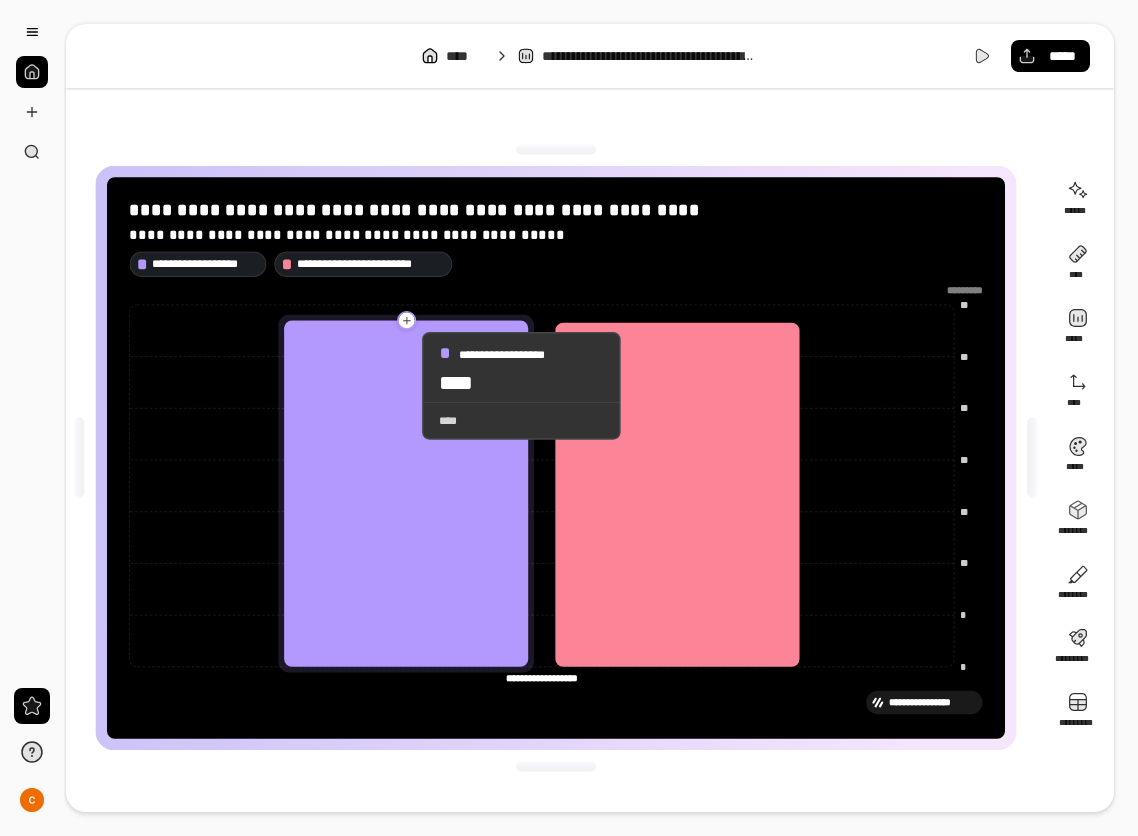 drag, startPoint x: 403, startPoint y: 322, endPoint x: 399, endPoint y: 395, distance: 73.109505 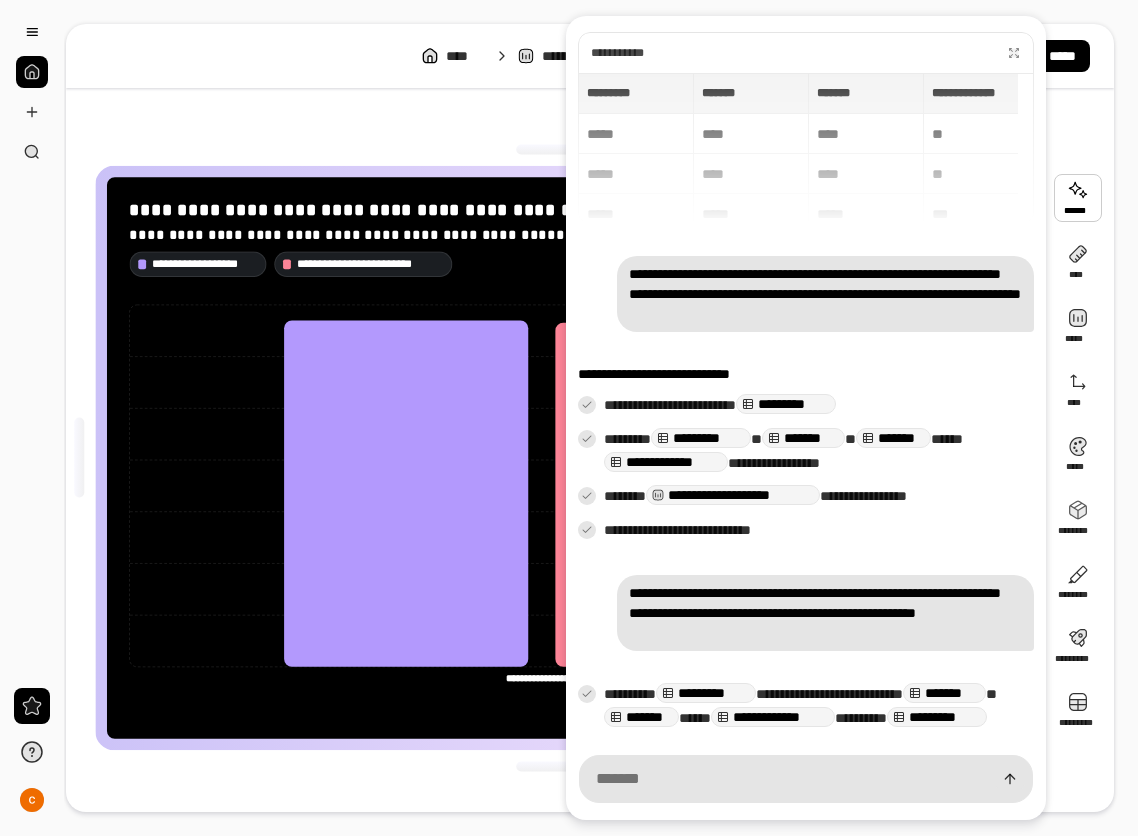 scroll, scrollTop: 389, scrollLeft: 0, axis: vertical 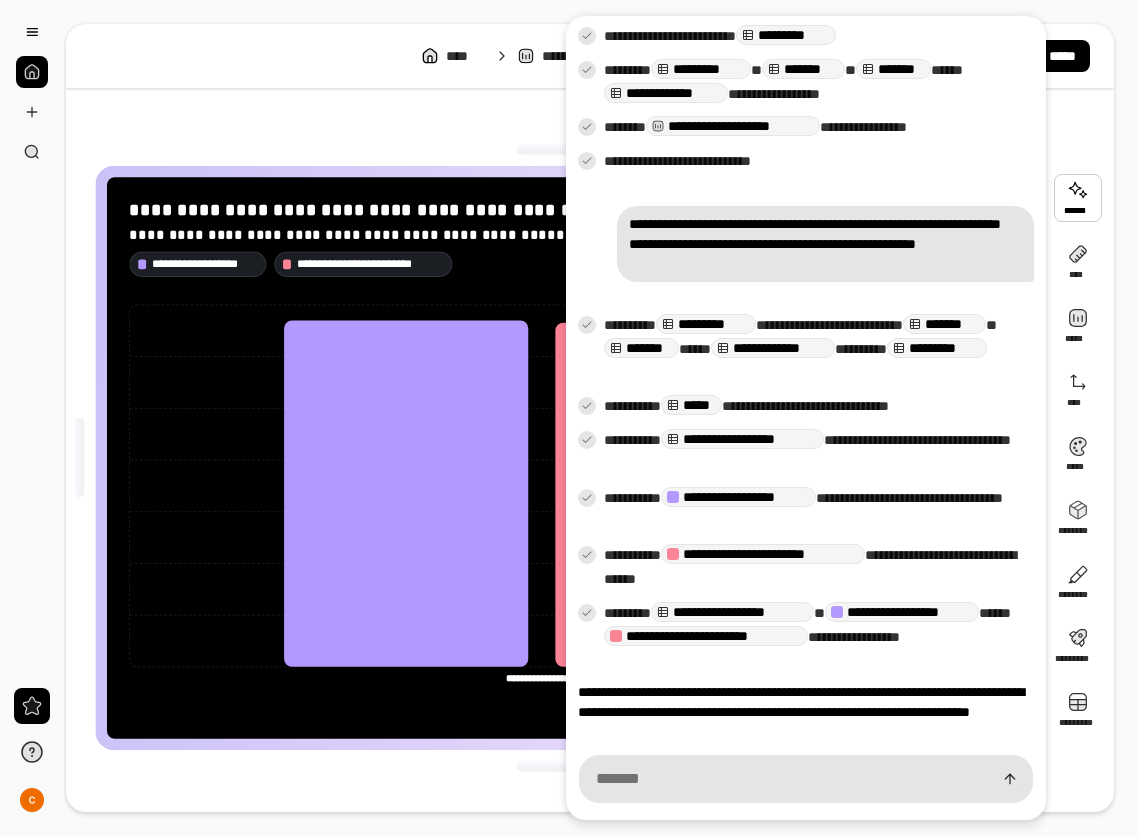 click at bounding box center [806, 779] 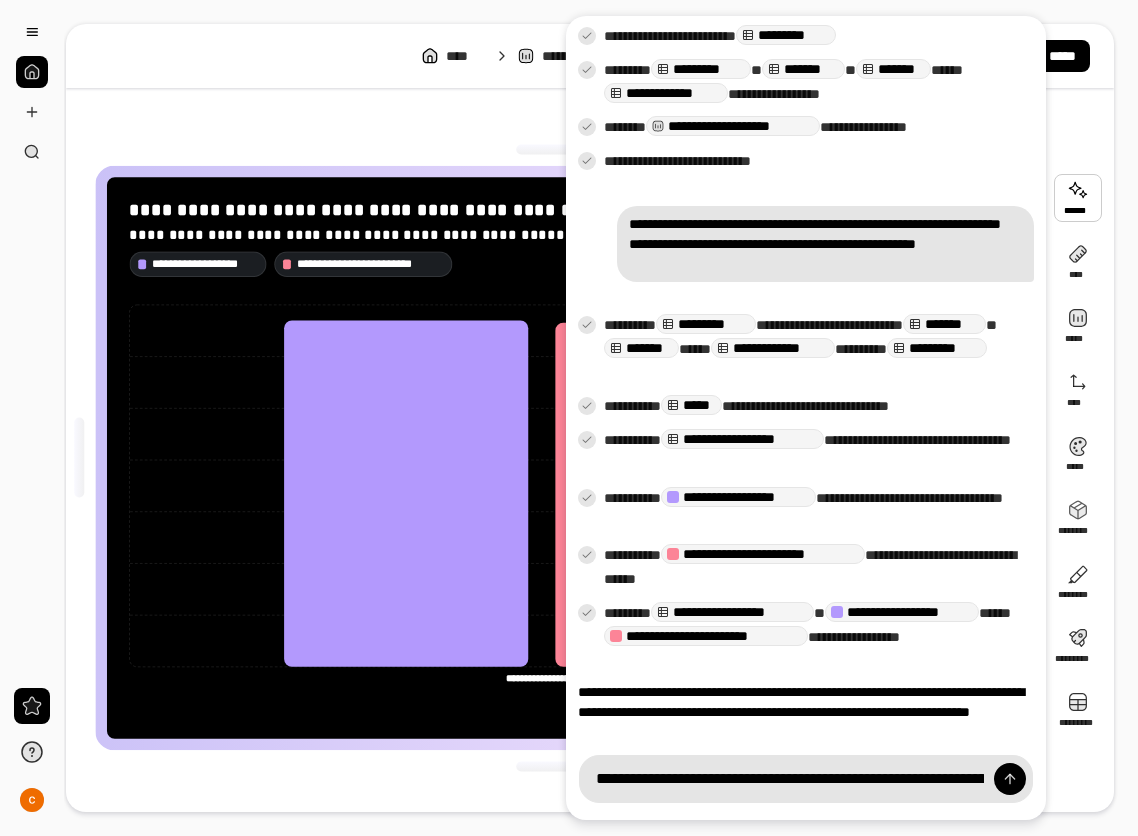 scroll, scrollTop: 0, scrollLeft: 1237, axis: horizontal 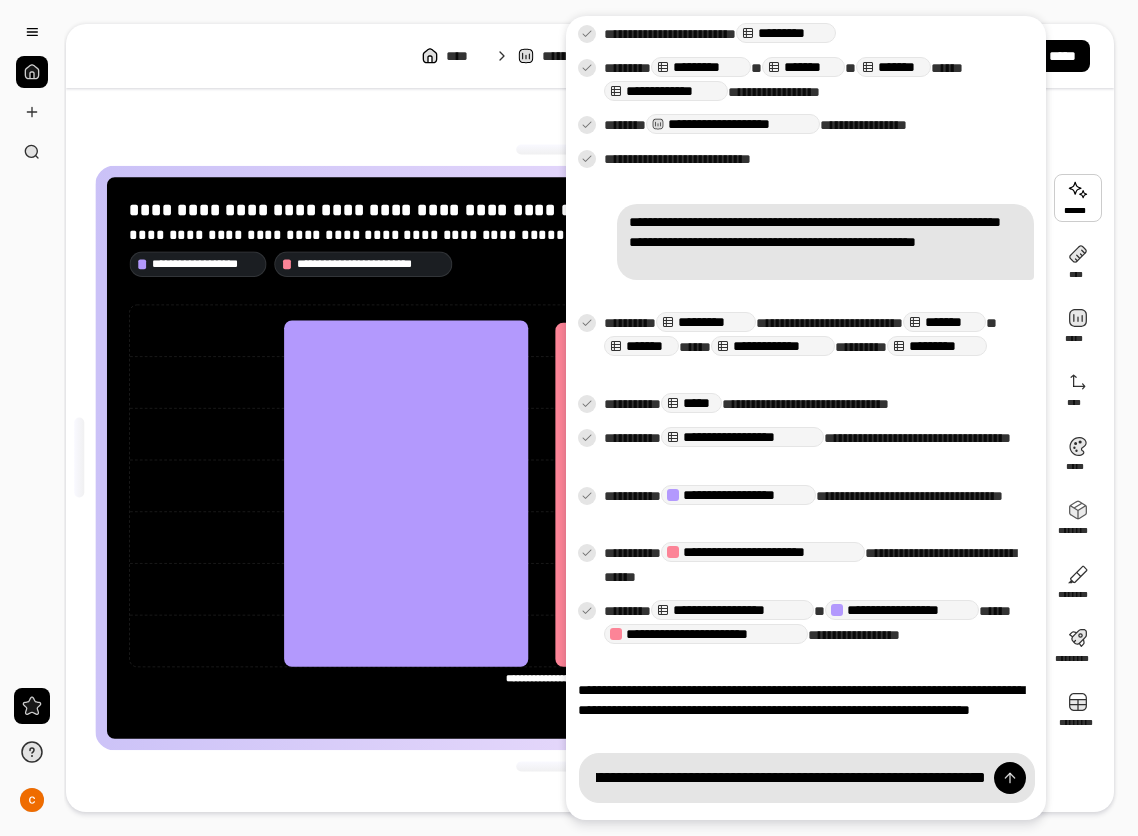type on "**********" 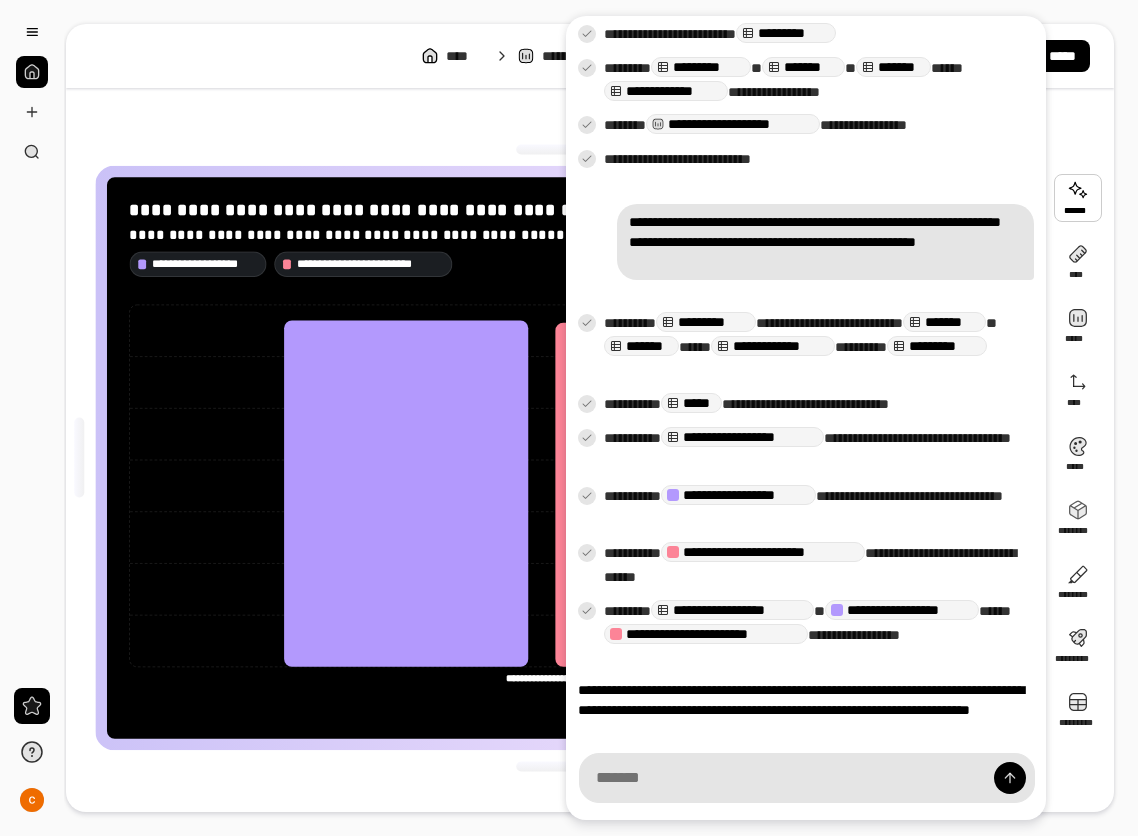scroll, scrollTop: 0, scrollLeft: 0, axis: both 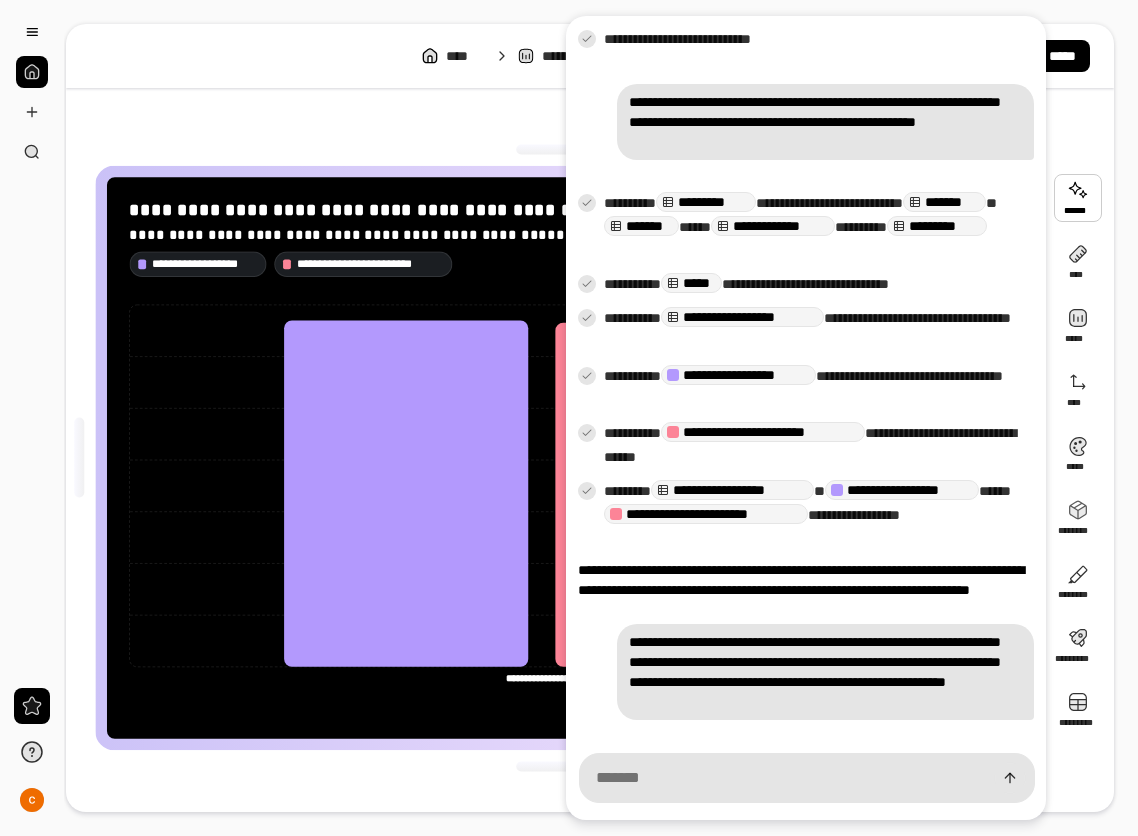 click on "**********" at bounding box center (806, 580) 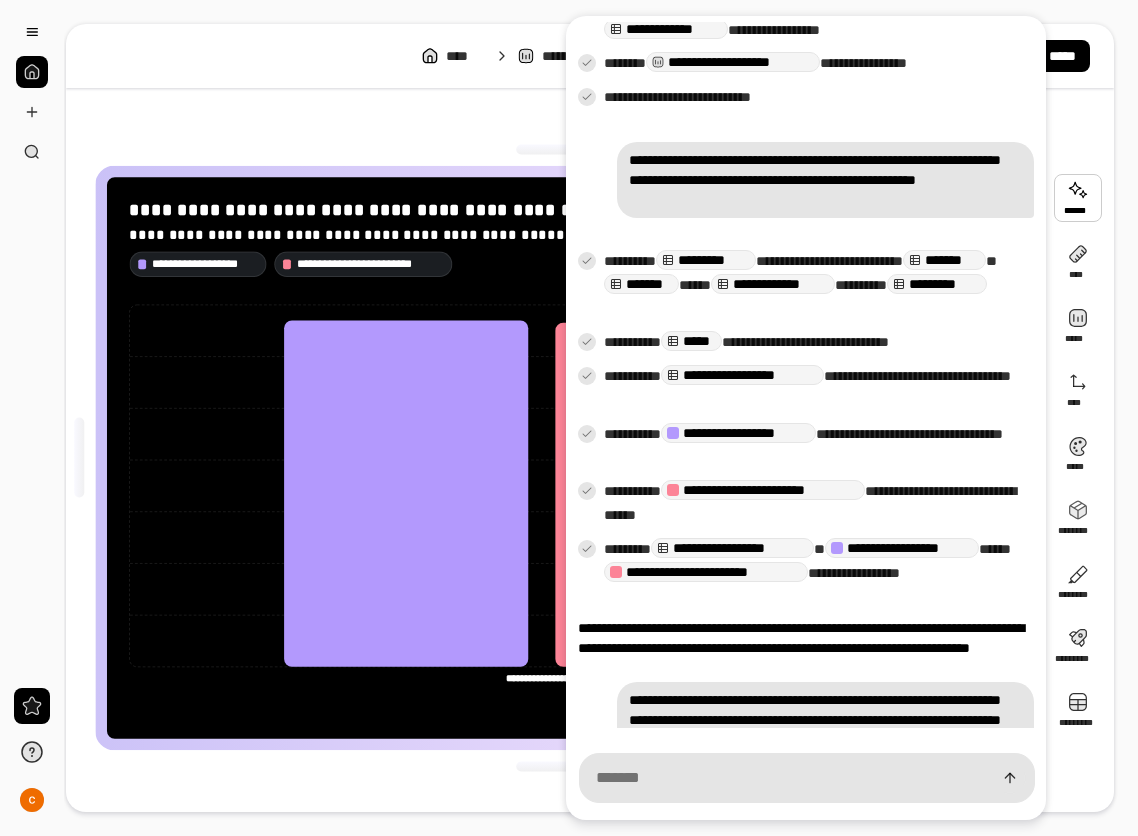 scroll, scrollTop: 509, scrollLeft: 0, axis: vertical 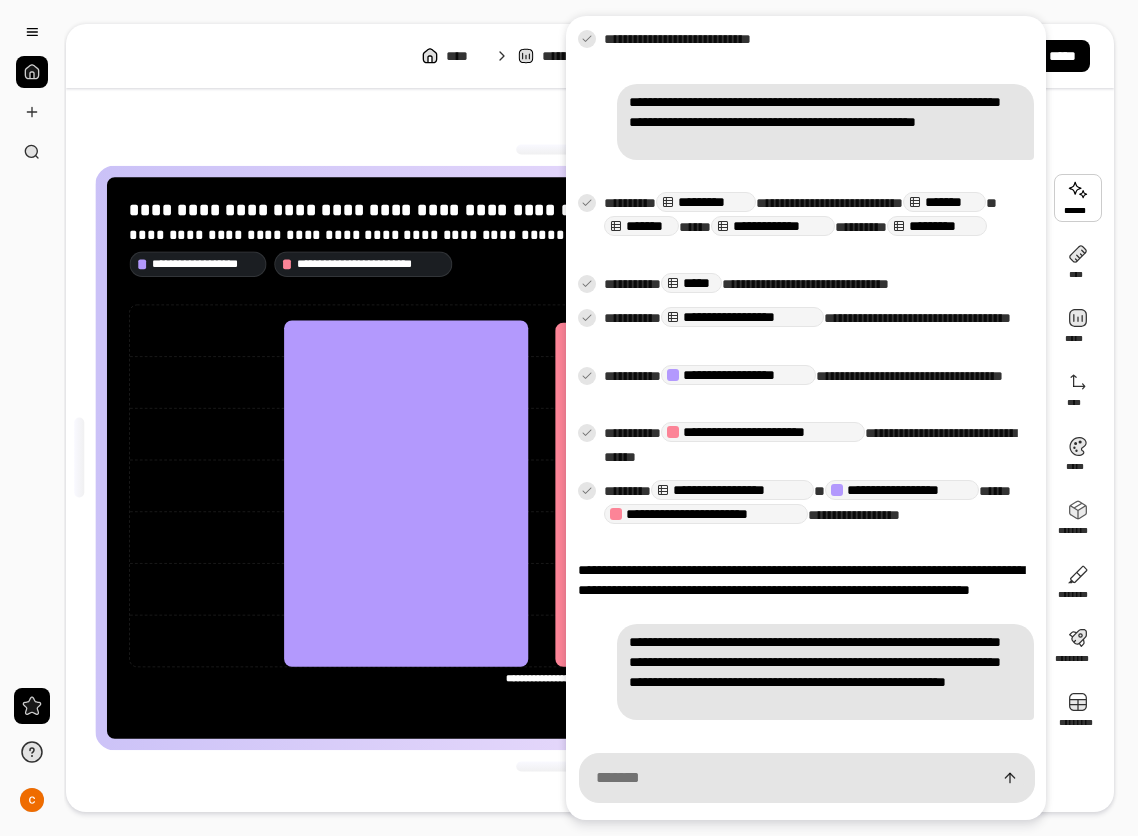 click on "**********" at bounding box center (556, 458) 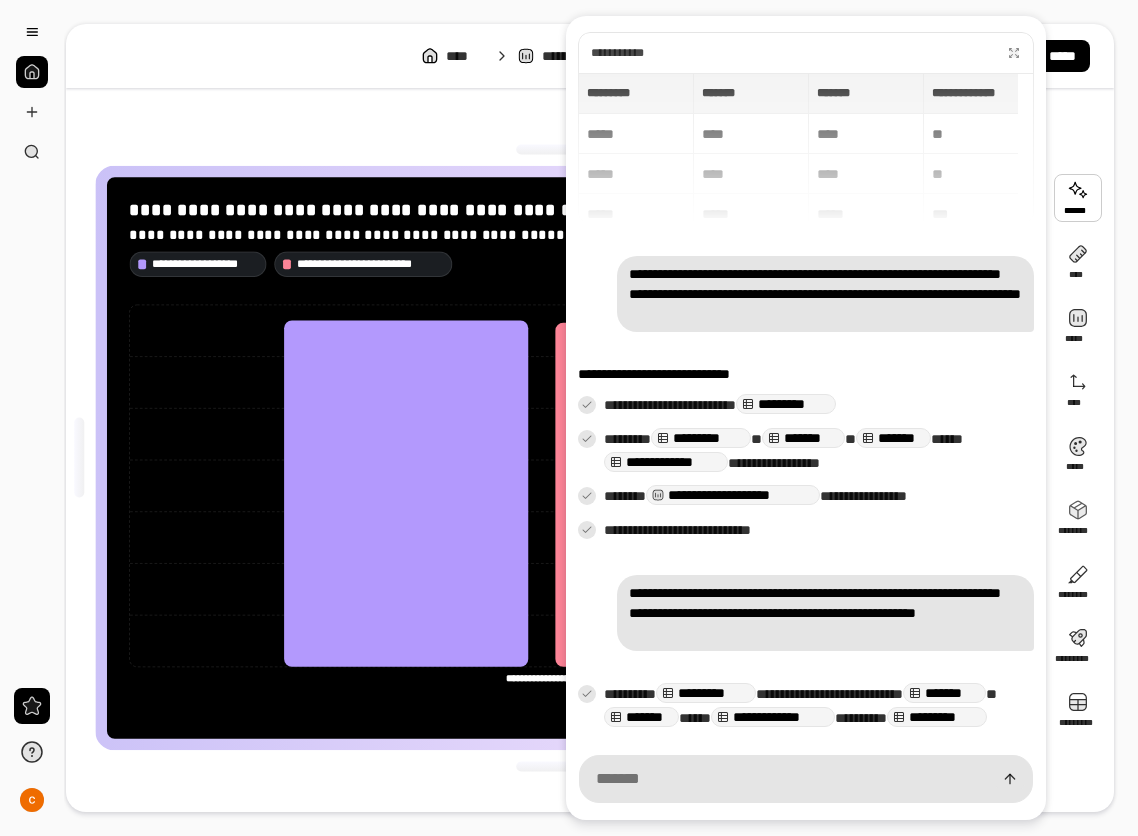 scroll, scrollTop: 509, scrollLeft: 0, axis: vertical 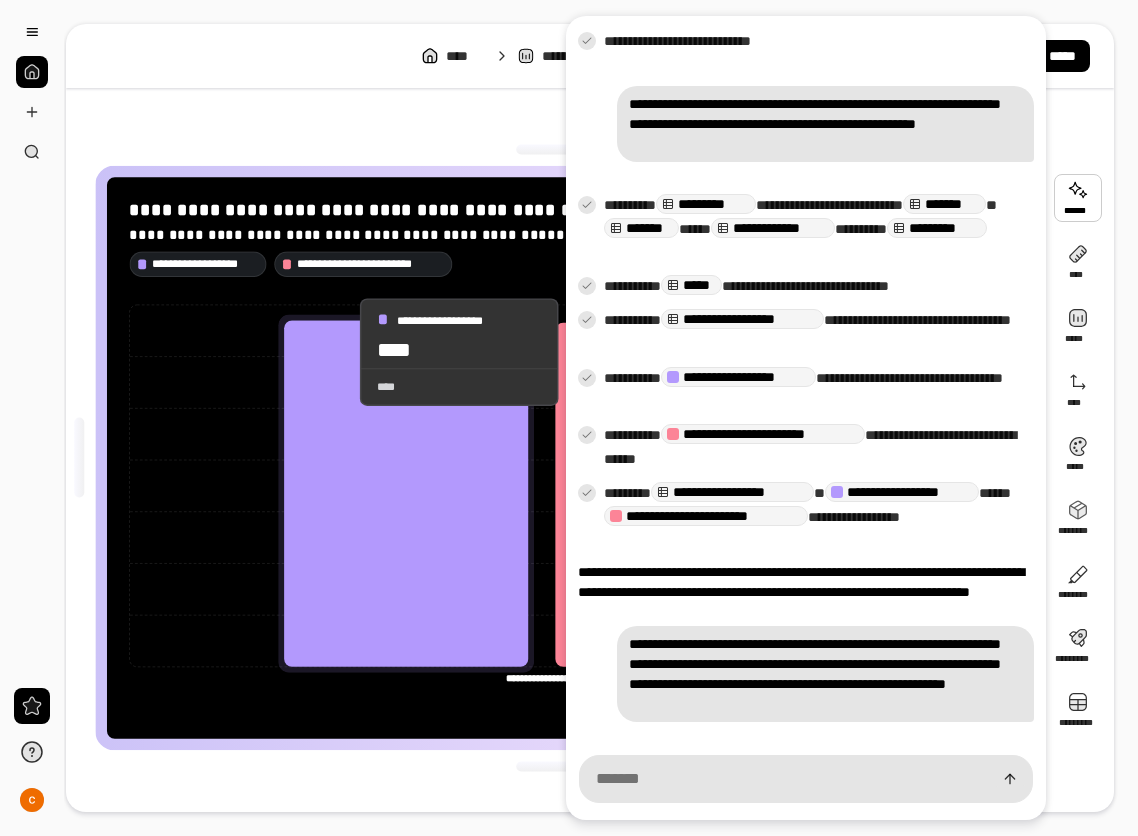 click 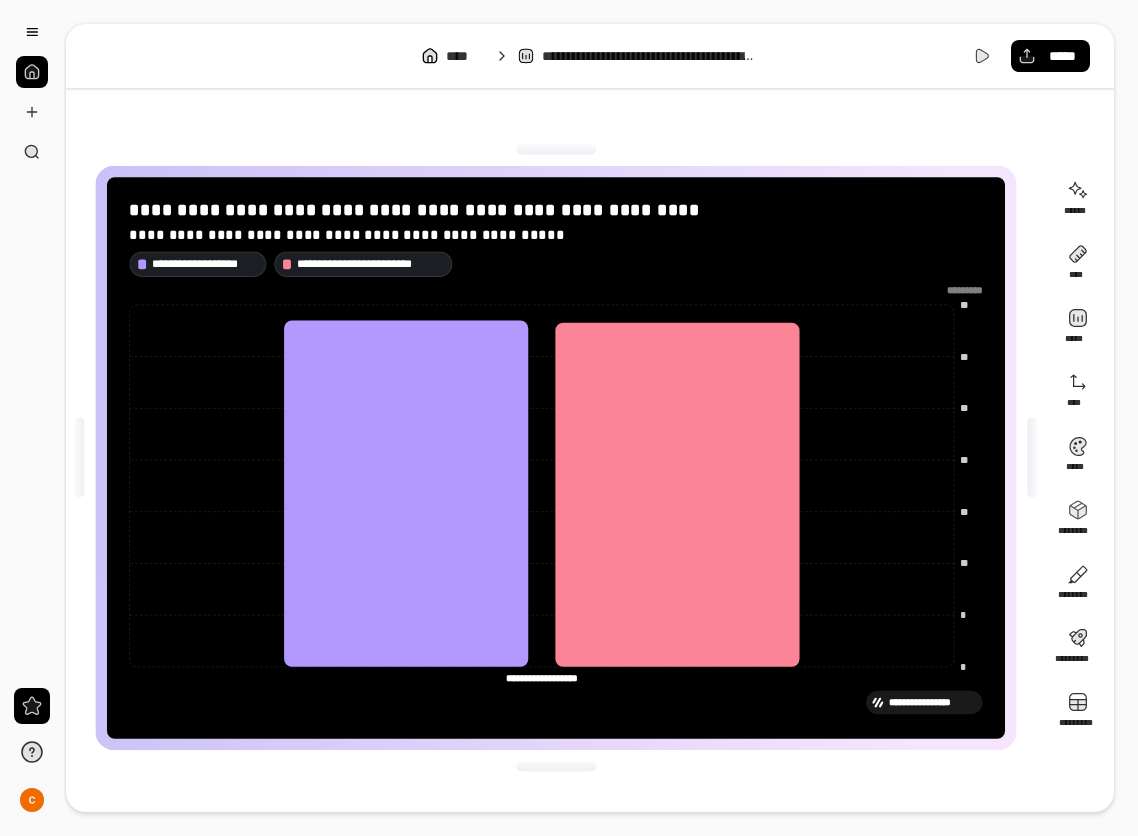 click on "**********" at bounding box center (601, 418) 